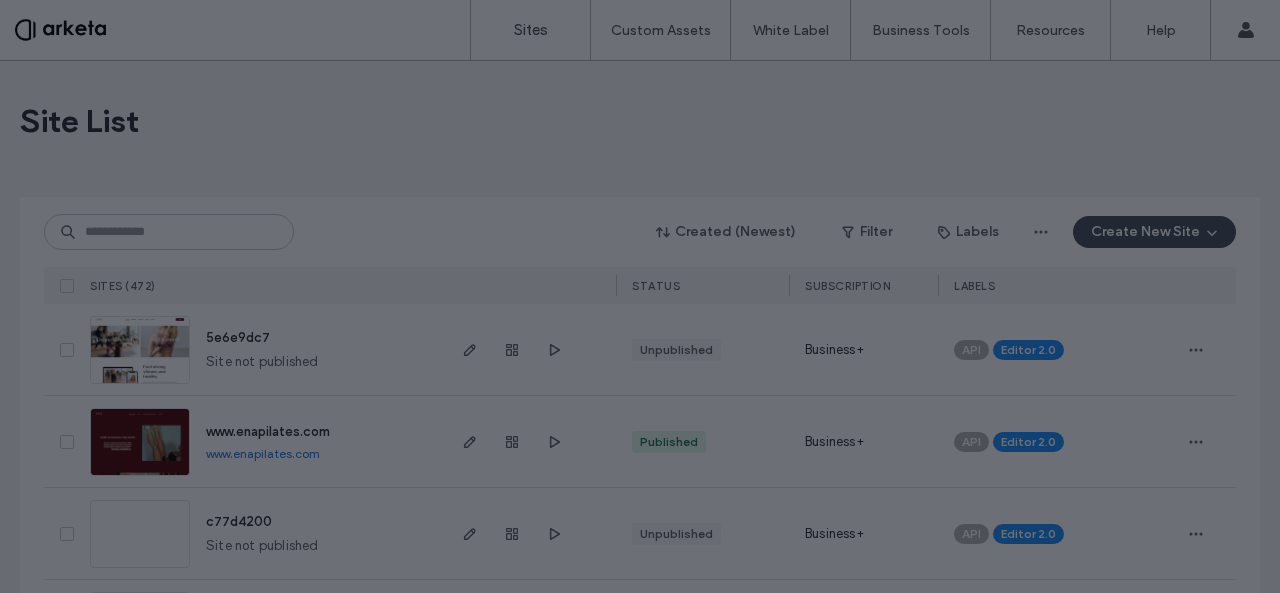scroll, scrollTop: 0, scrollLeft: 0, axis: both 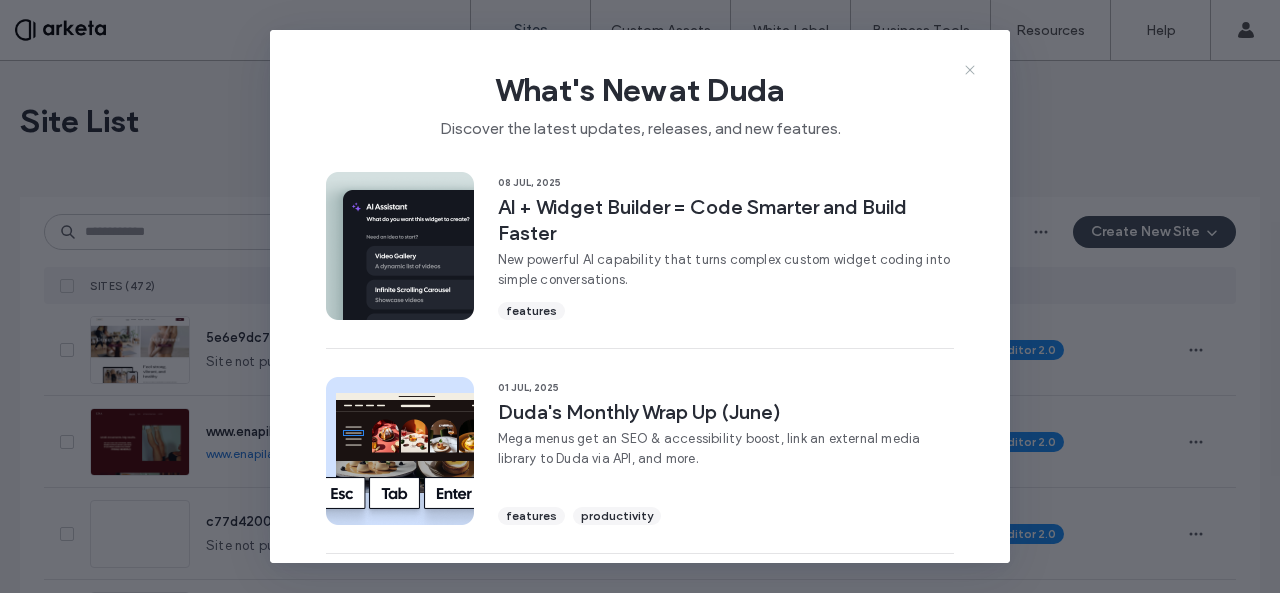 click 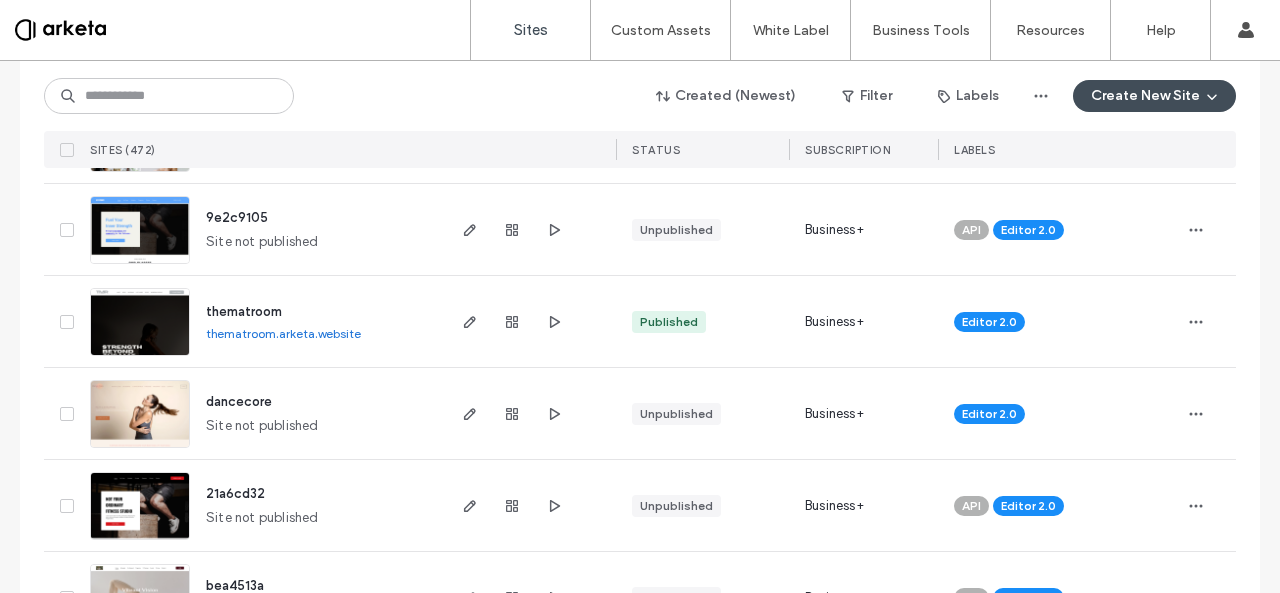scroll, scrollTop: 1604, scrollLeft: 0, axis: vertical 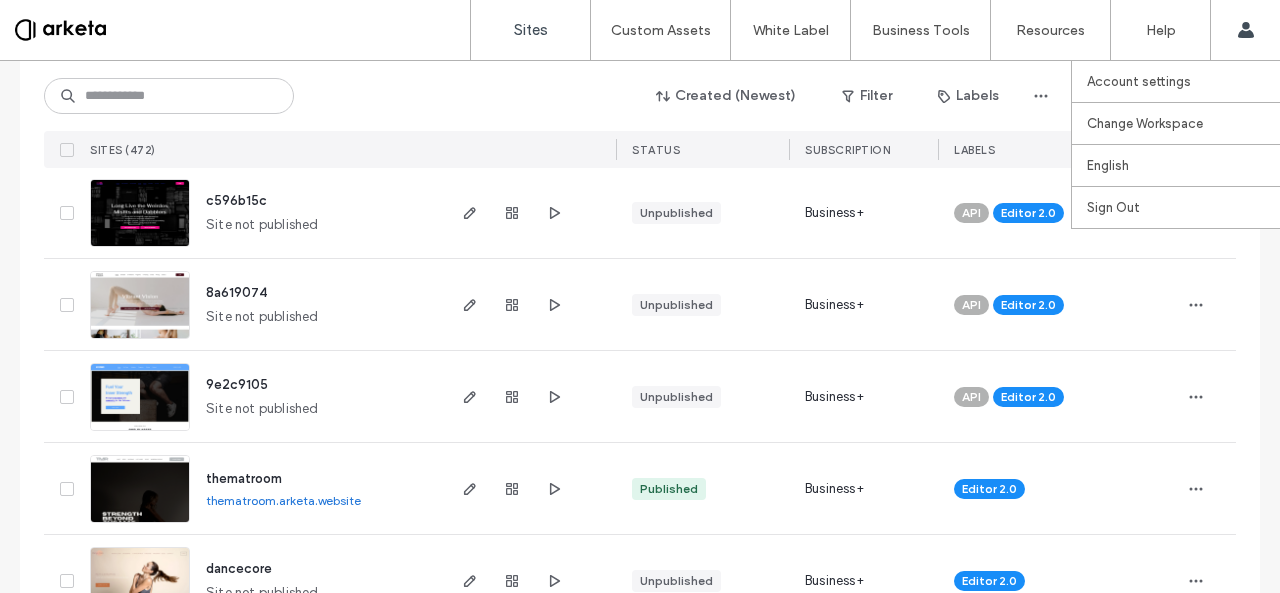 click 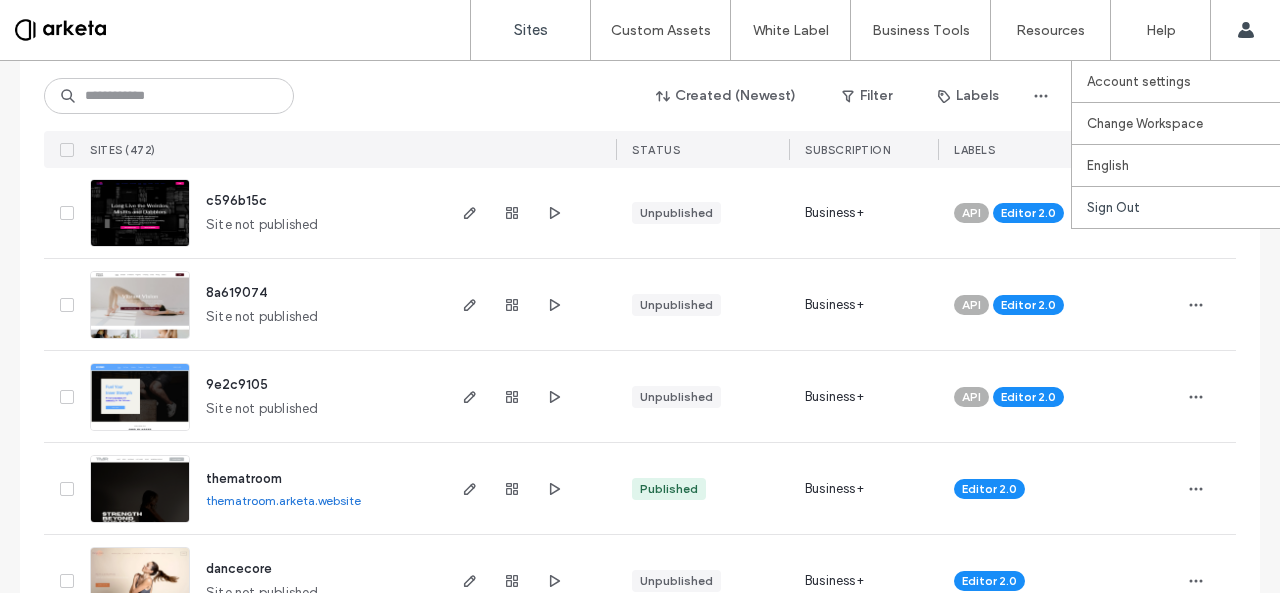 click on "Sign Out" at bounding box center [1113, 207] 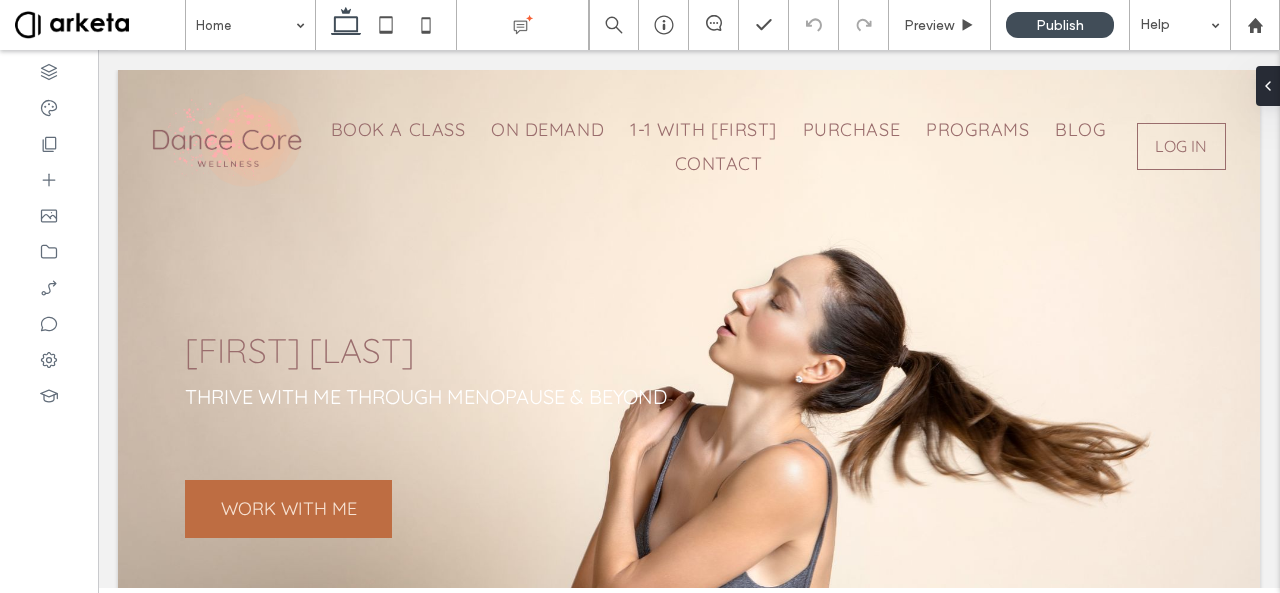 scroll, scrollTop: 0, scrollLeft: 0, axis: both 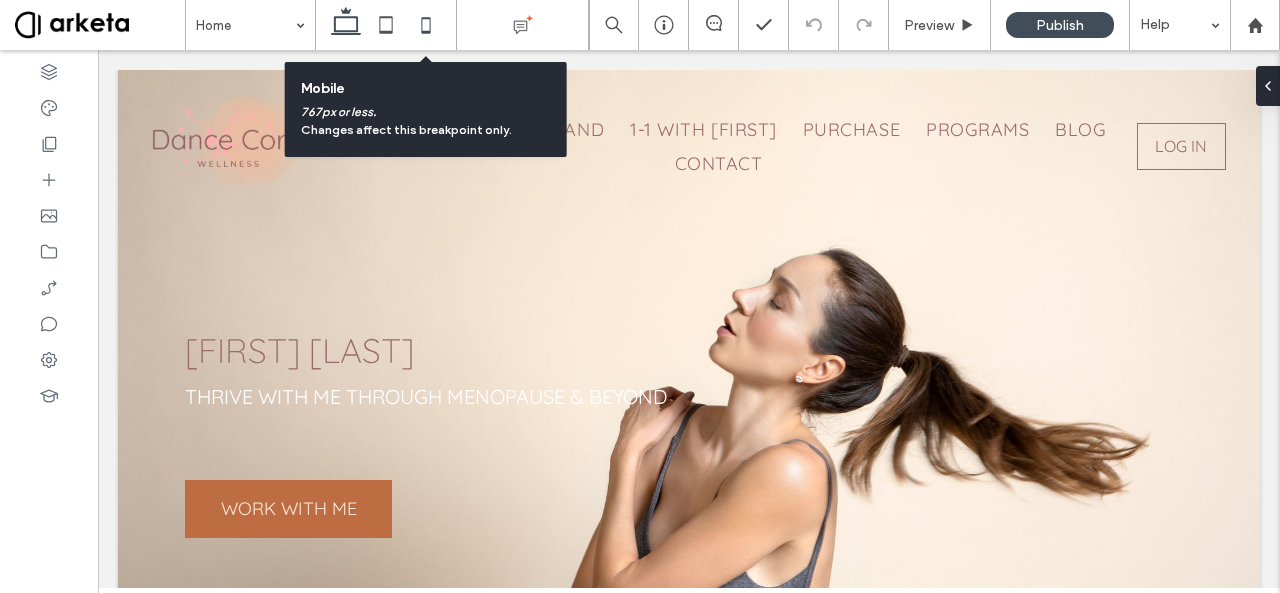 click 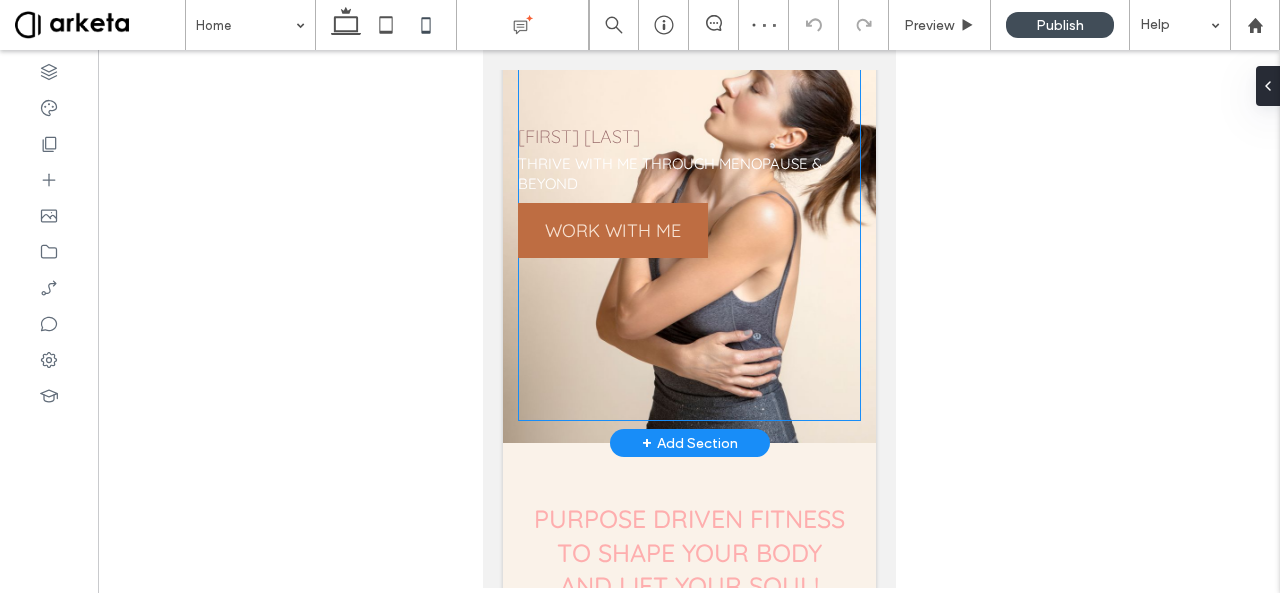 scroll, scrollTop: 0, scrollLeft: 0, axis: both 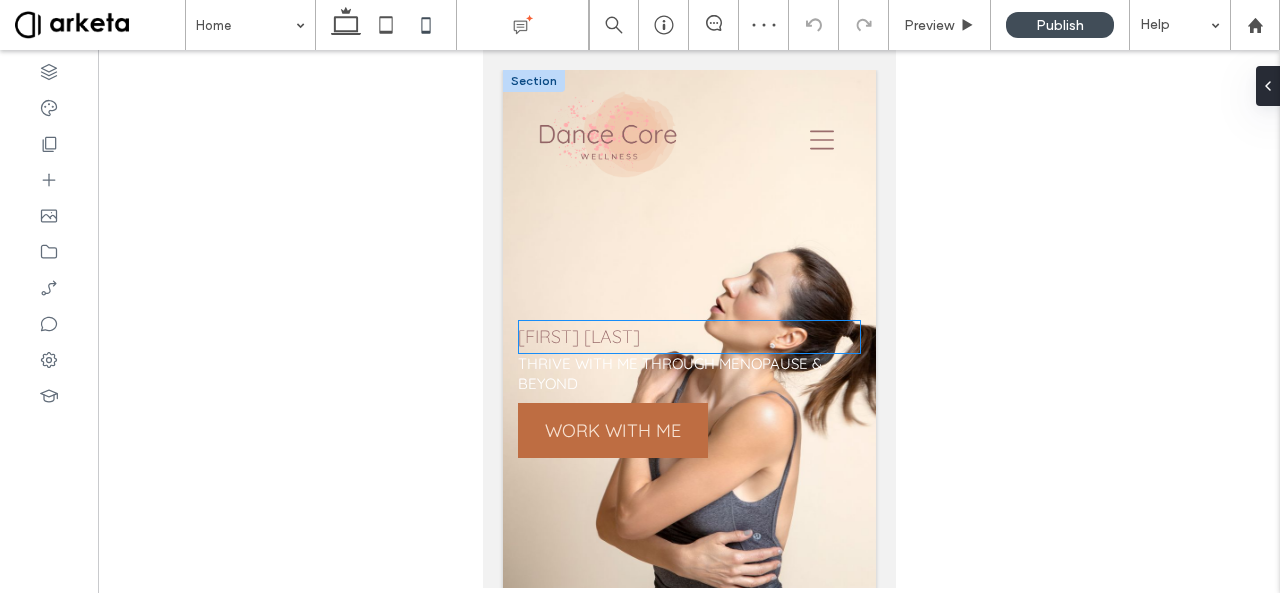 click on "[FIRST] [LAST]" at bounding box center [578, 336] 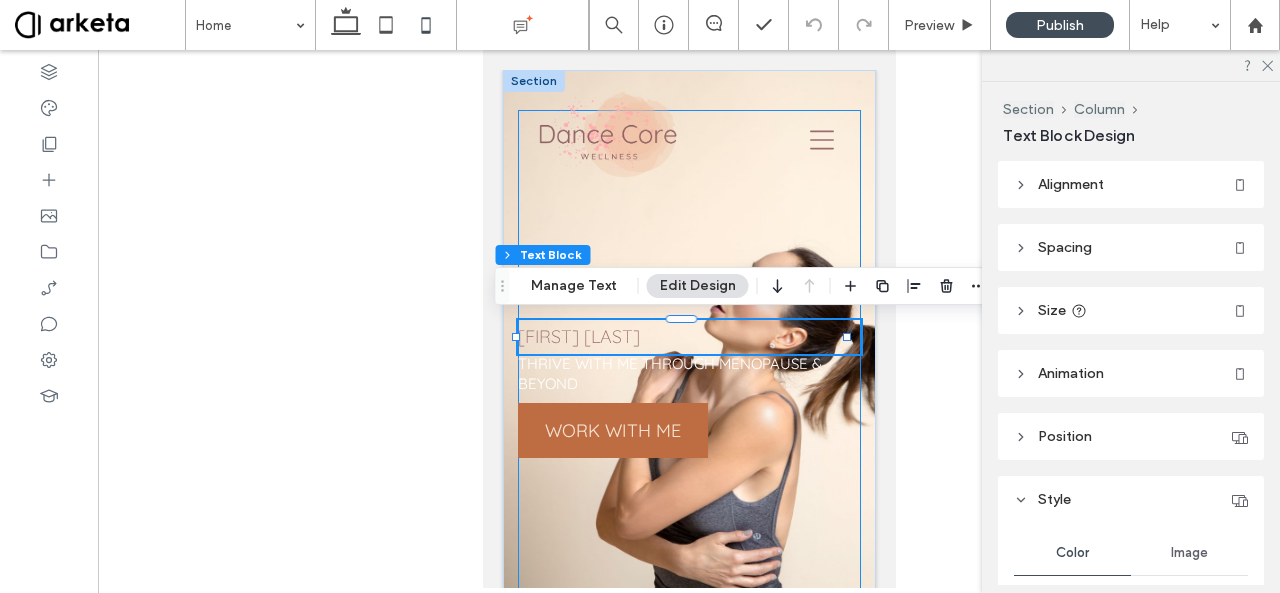 click on "[FIRST] [LAST]
THRIVE WITH ME THROUGH MENOPAUSE & BEYOND
WORK WITH ME" at bounding box center (688, 365) 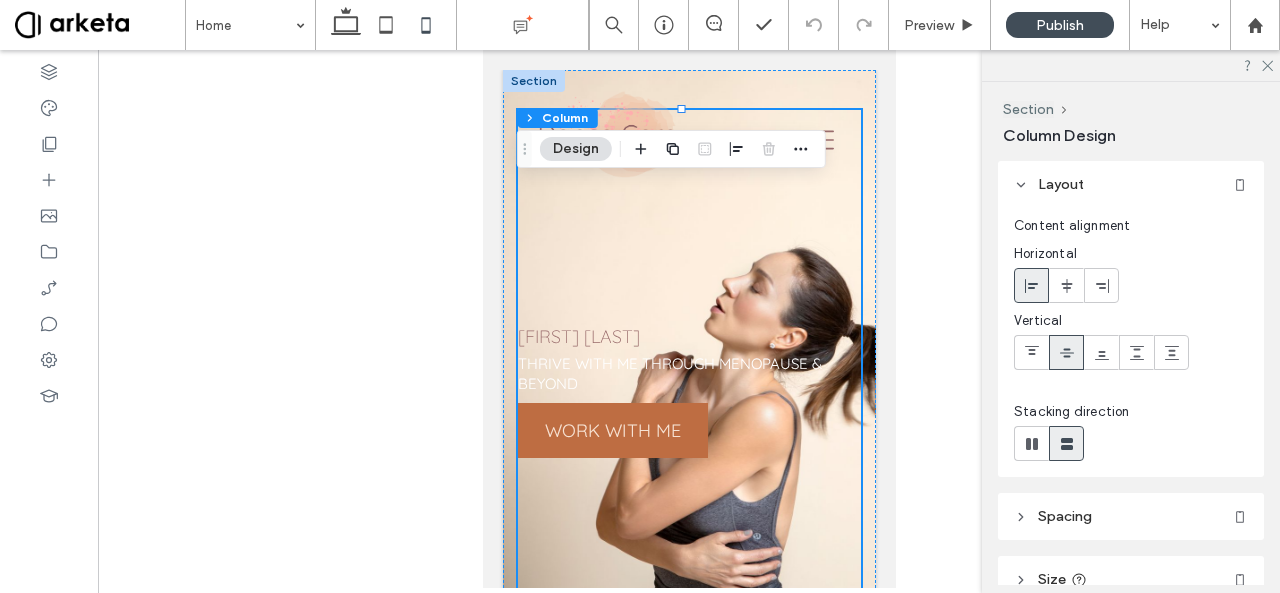 scroll, scrollTop: 12, scrollLeft: 0, axis: vertical 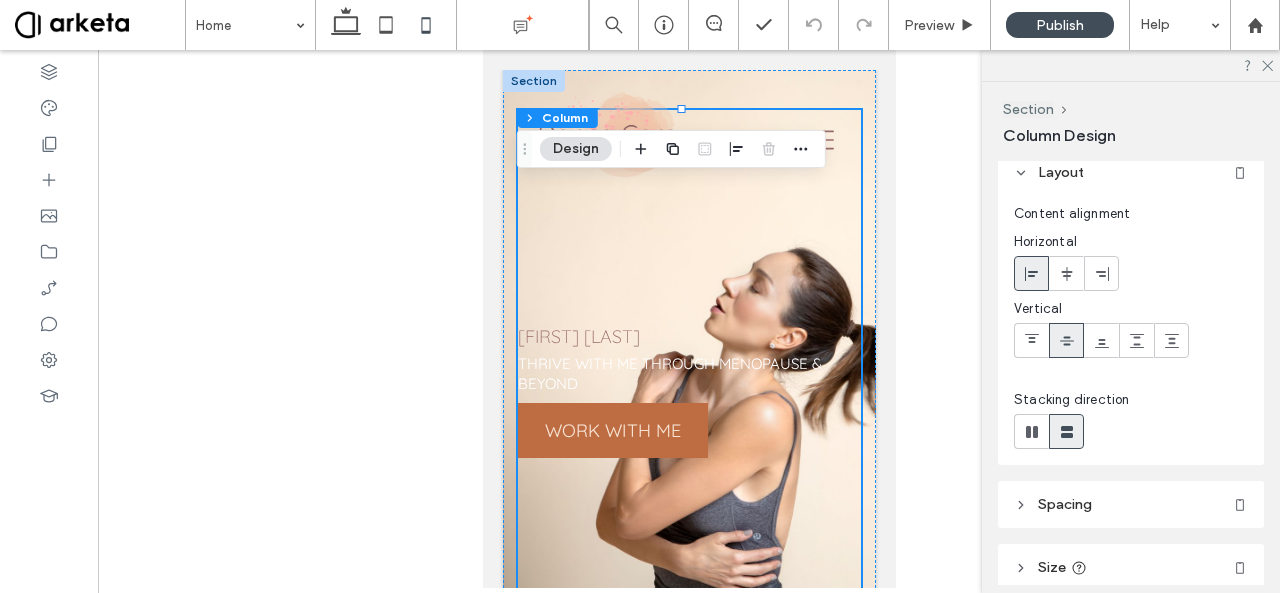 click 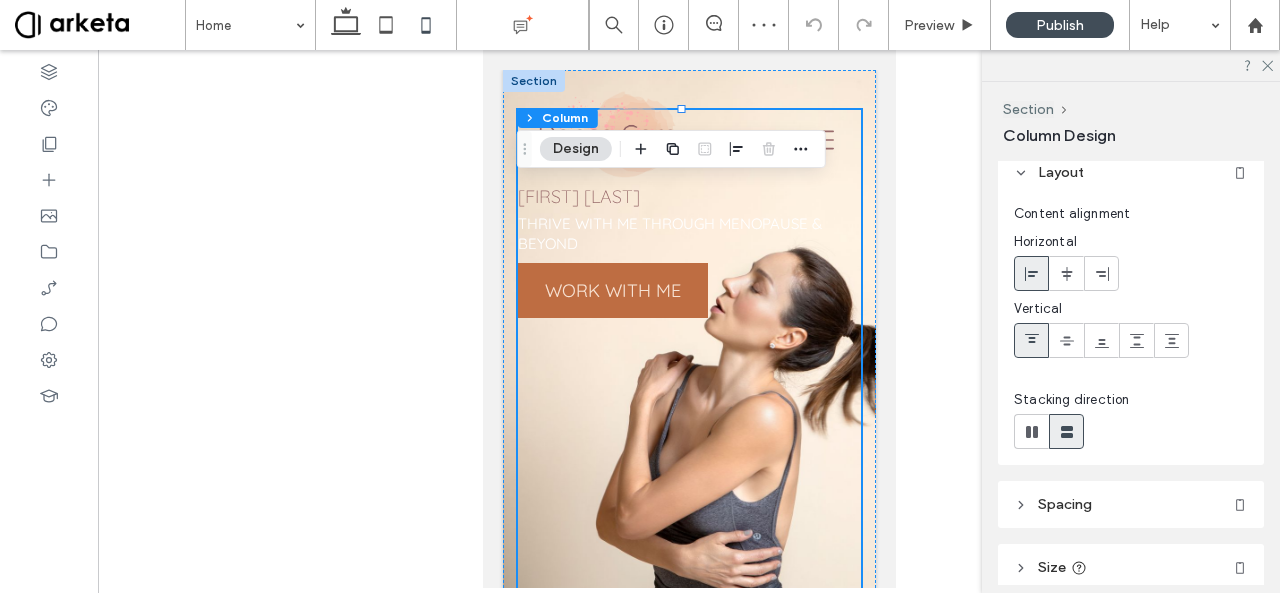 click on "WORK WITH ME" at bounding box center [612, 290] 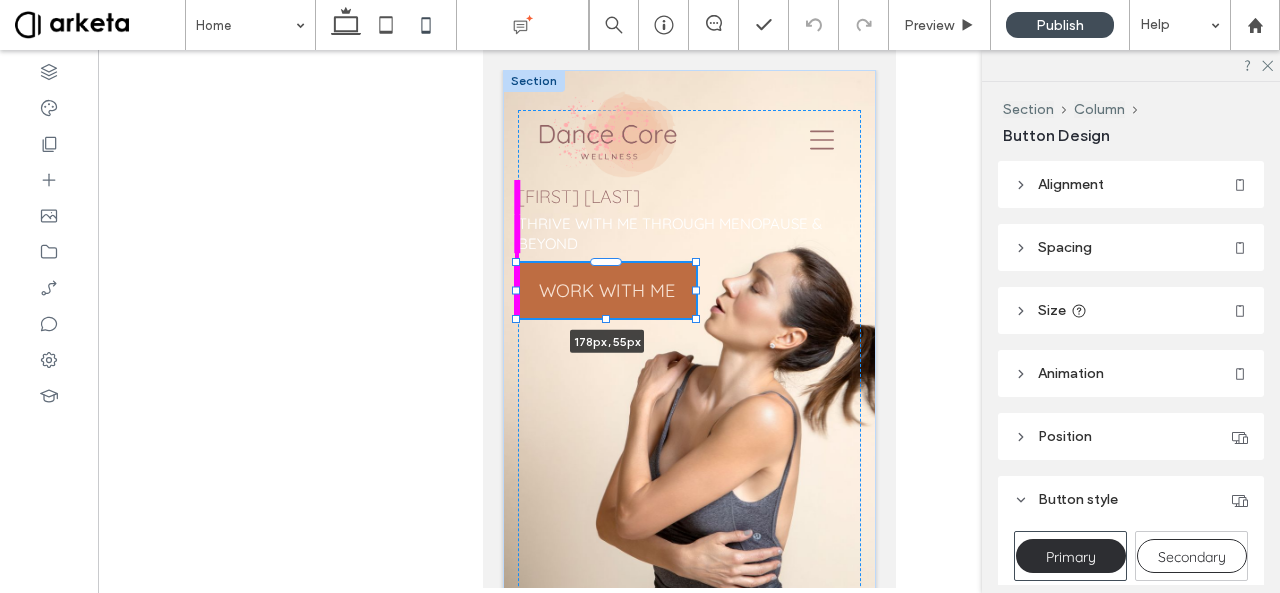 drag, startPoint x: 707, startPoint y: 319, endPoint x: 696, endPoint y: 313, distance: 12.529964 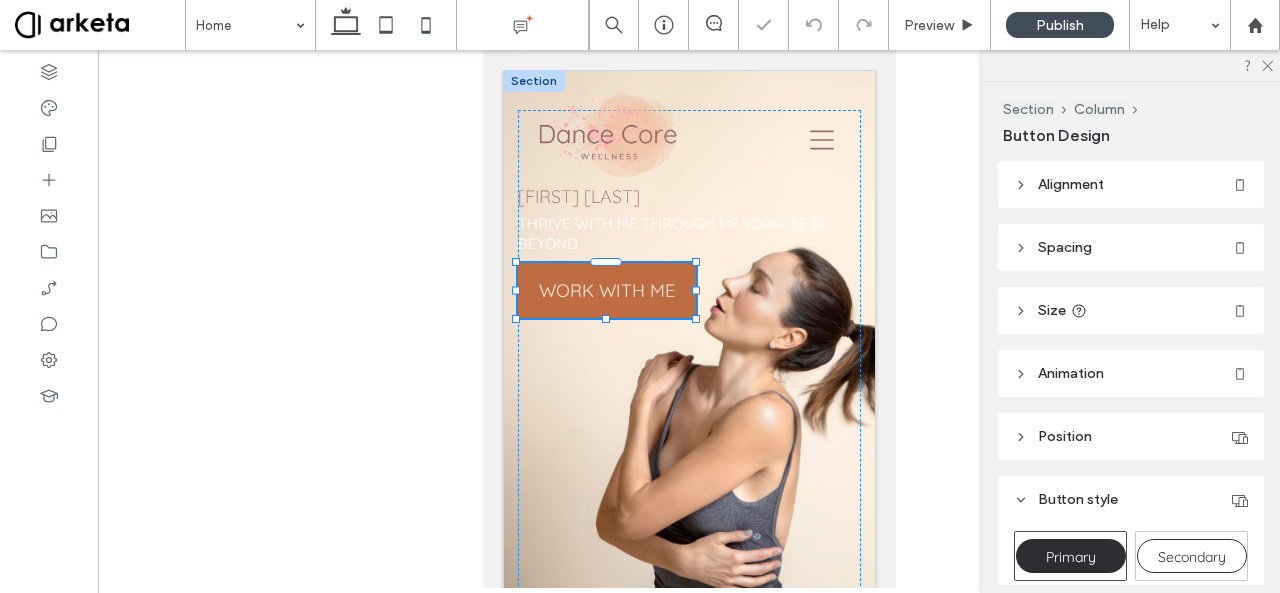 type on "***" 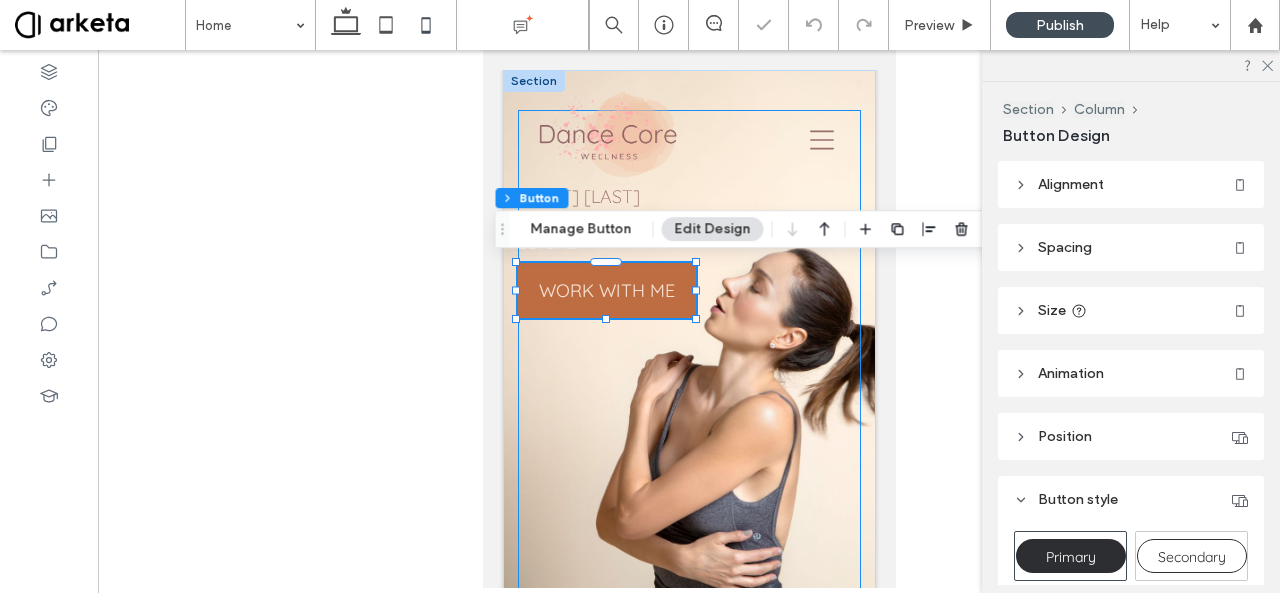 click on "[FIRST] [LAST]
THRIVE WITH ME THROUGH MENOPAUSE & BEYOND
WORK WITH ME
178px , 55px" at bounding box center [688, 365] 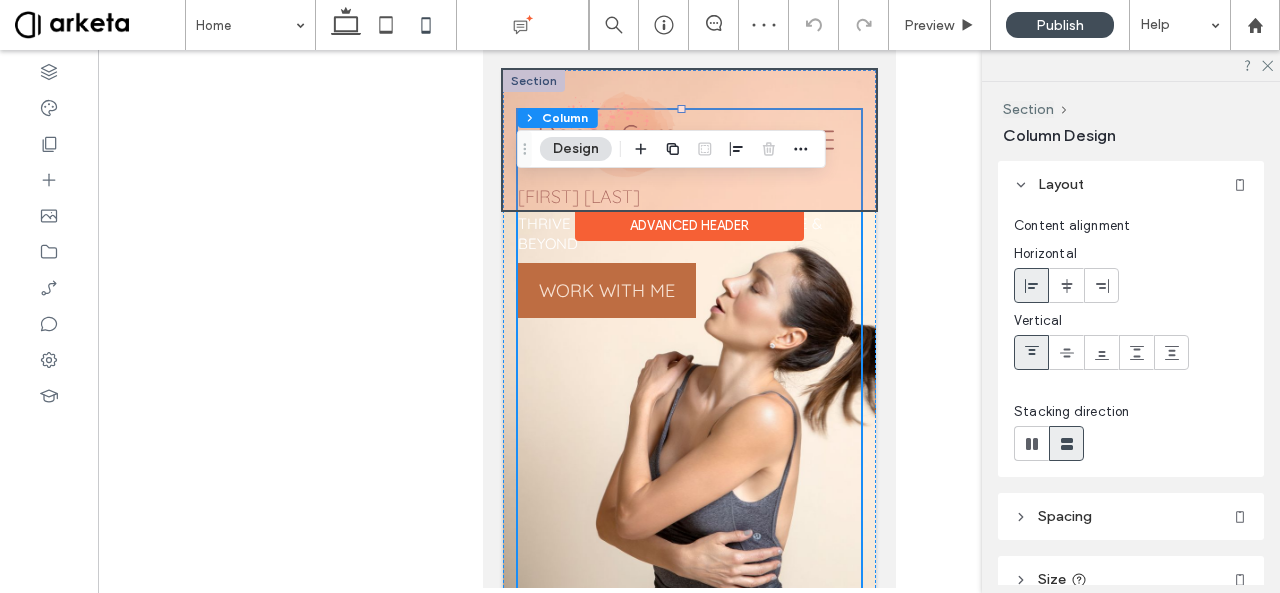 click on "Advanced Header" at bounding box center (688, 225) 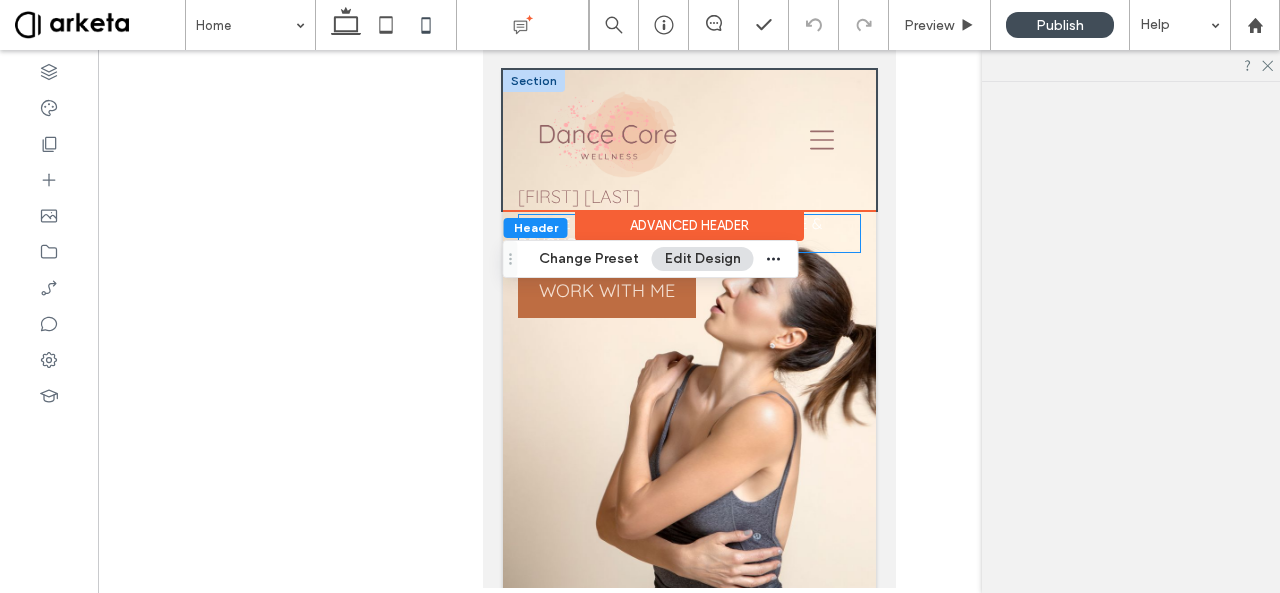 click on "THRIVE WITH ME THROUGH MENOPAUSE & BEYOND" at bounding box center (688, 233) 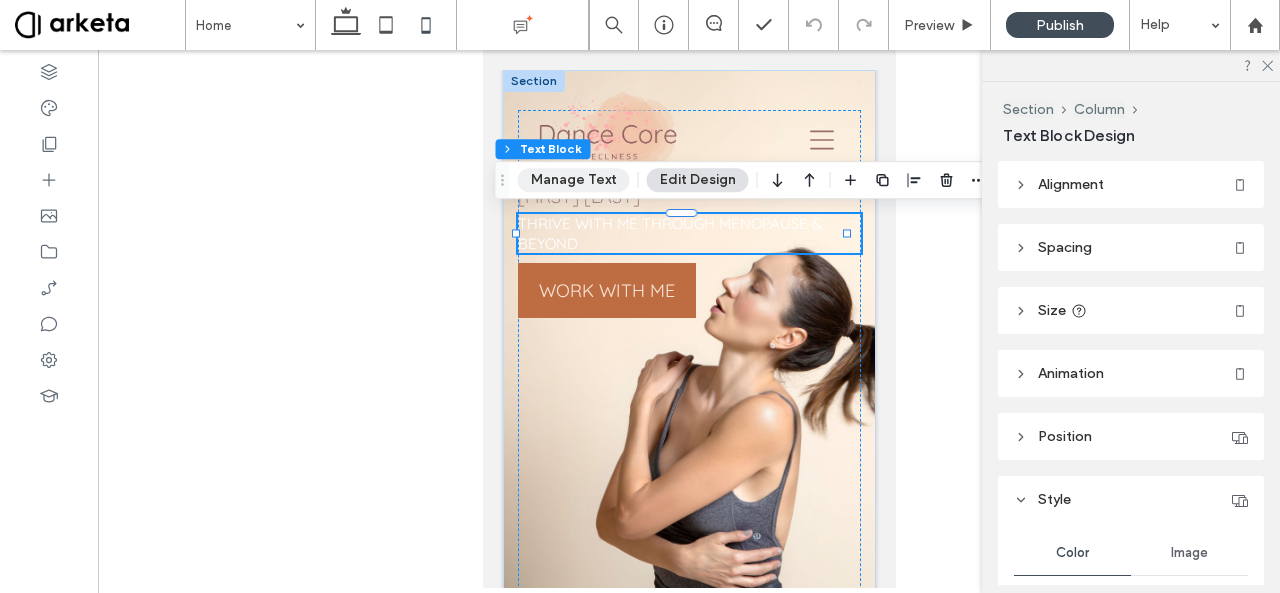 click on "Manage Text" at bounding box center [574, 180] 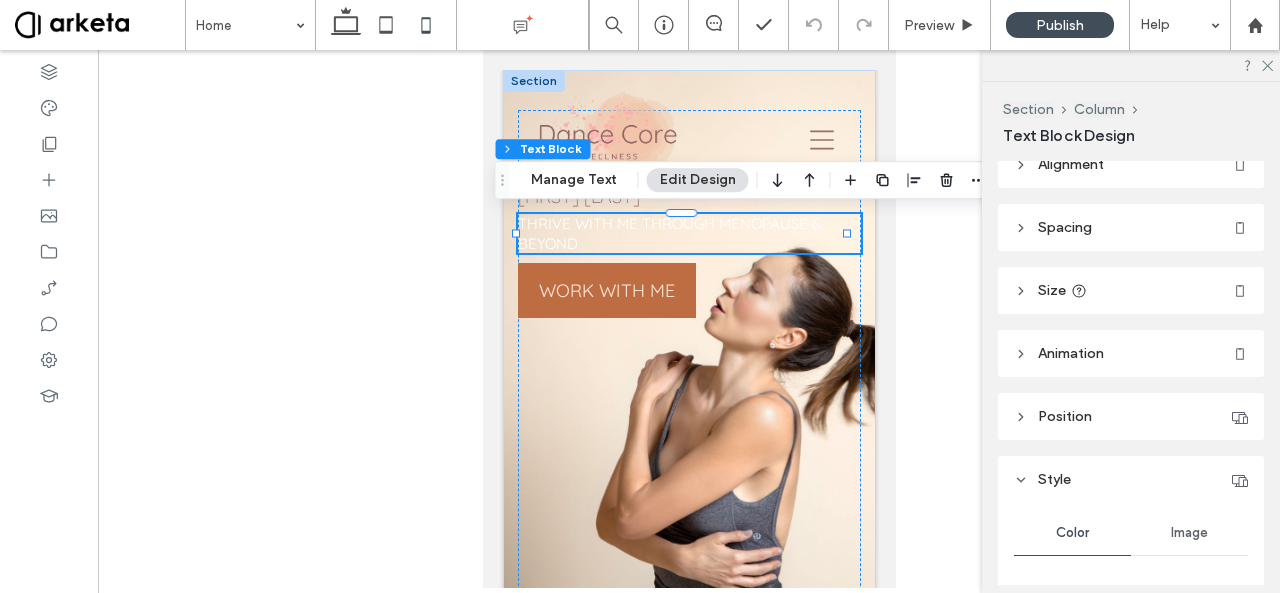 scroll, scrollTop: 0, scrollLeft: 0, axis: both 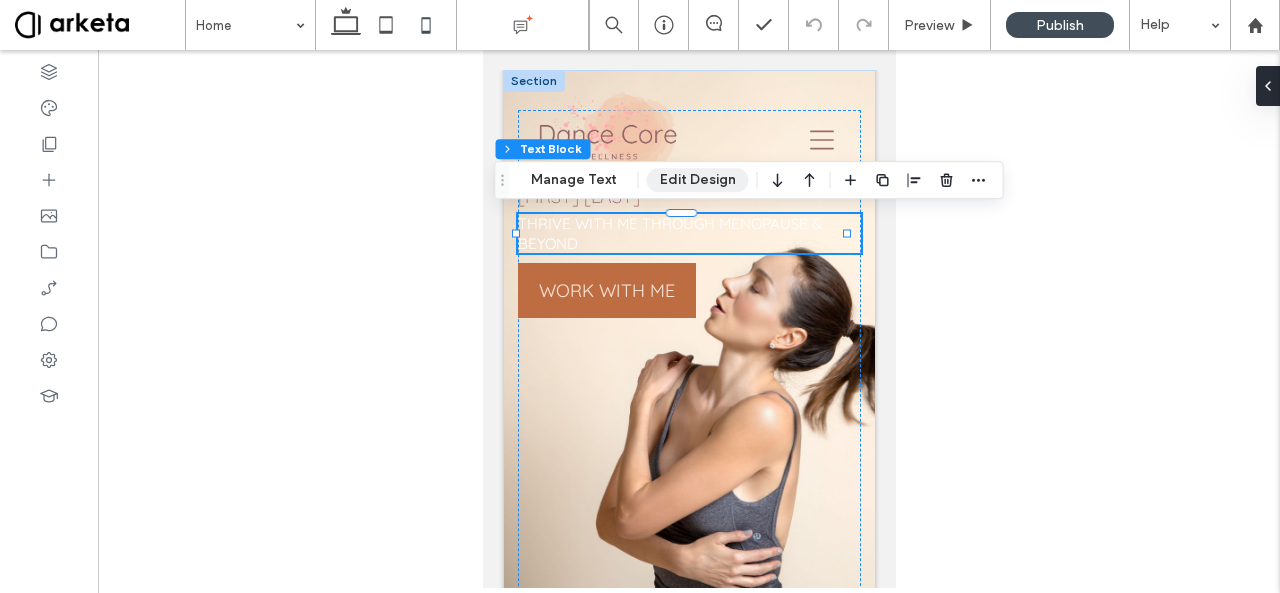 click on "Edit Design" at bounding box center [698, 180] 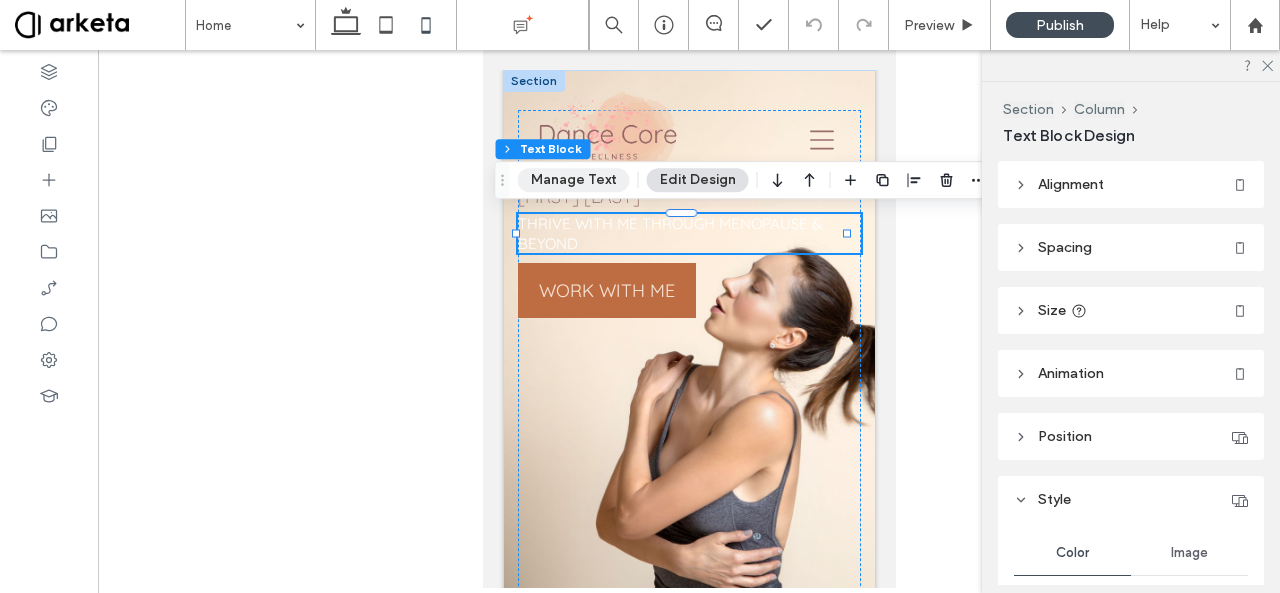 click on "Manage Text" at bounding box center (574, 180) 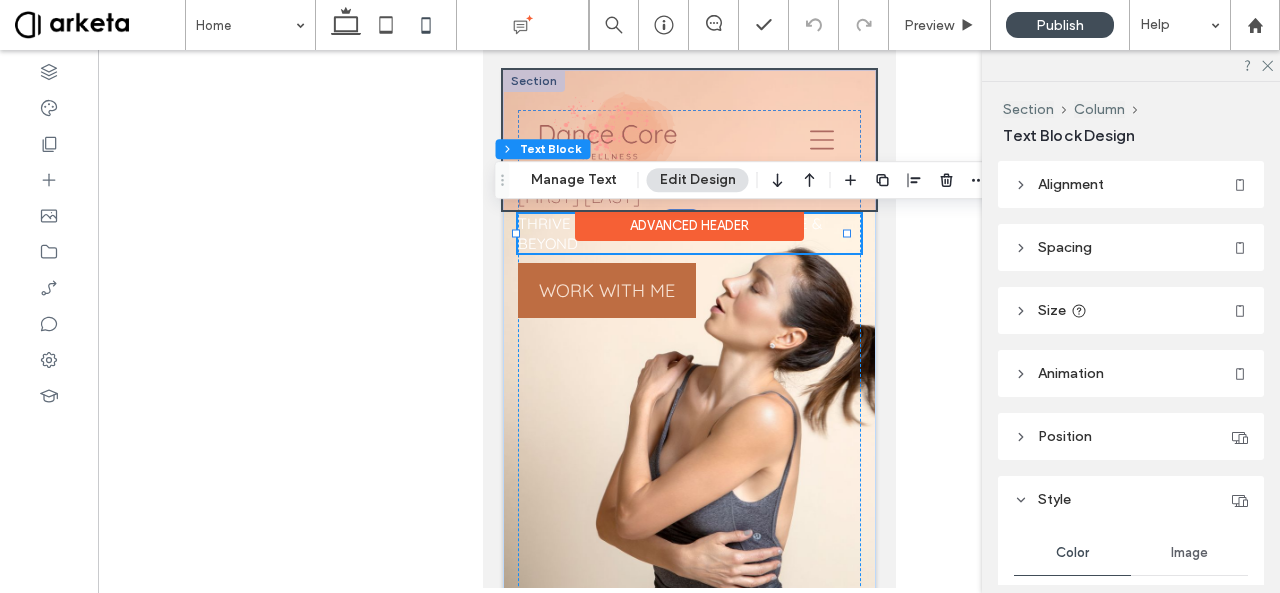 click on "Advanced Header" at bounding box center (688, 225) 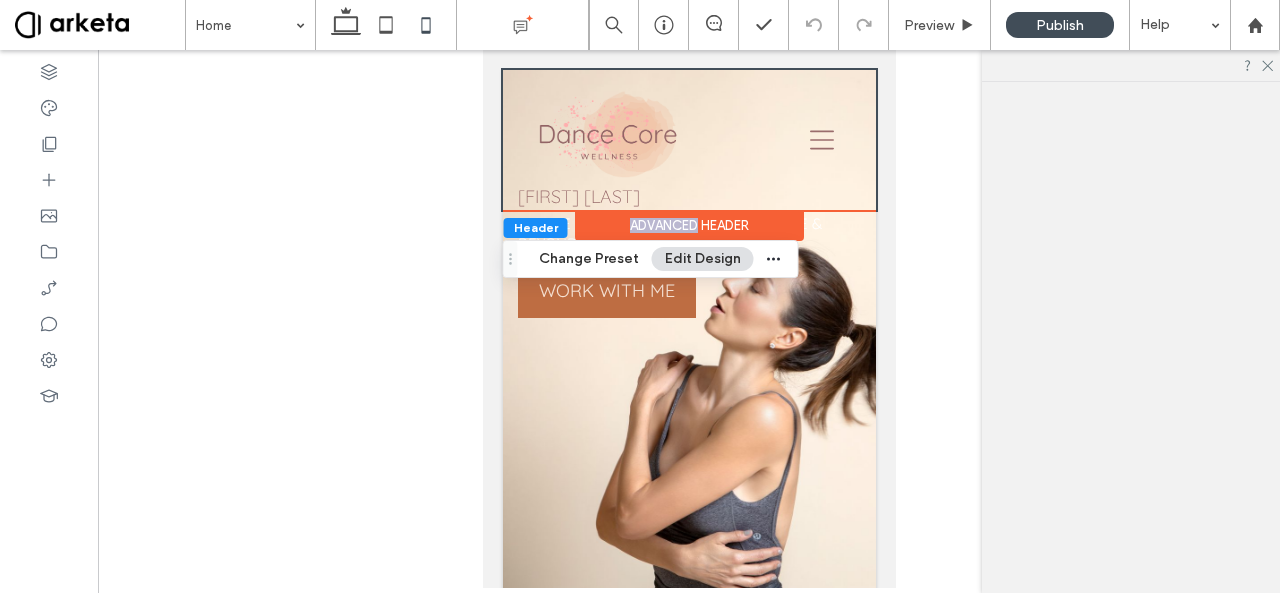 click on "Advanced Header" at bounding box center [688, 225] 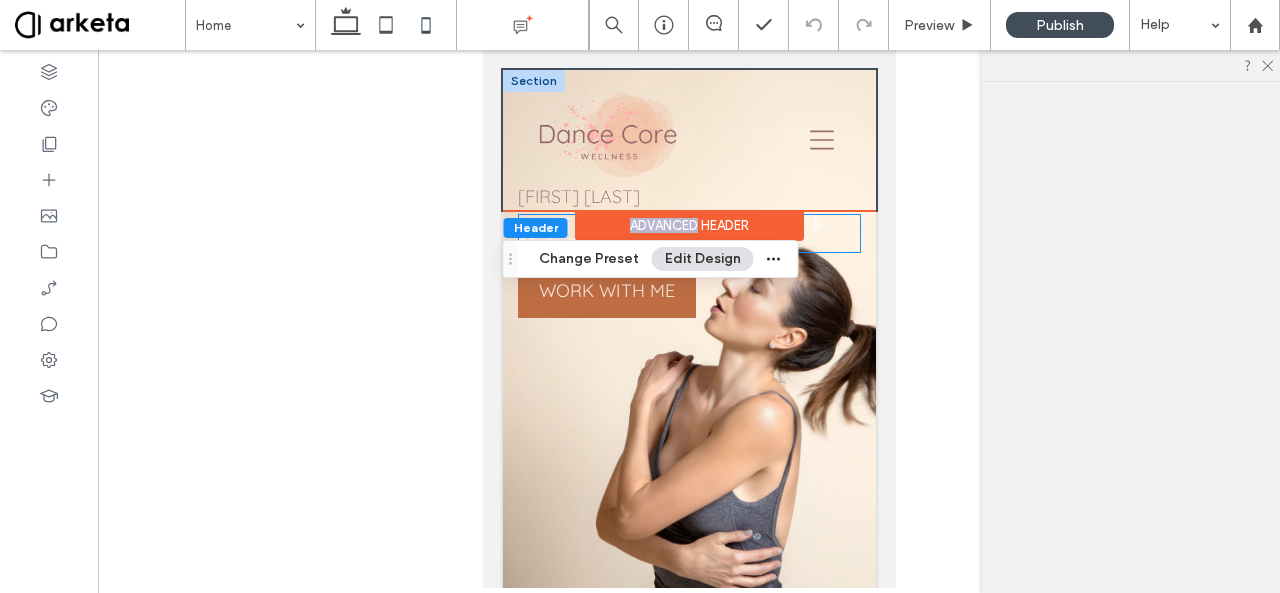 click on "THRIVE WITH ME THROUGH MENOPAUSE & BEYOND" at bounding box center (688, 233) 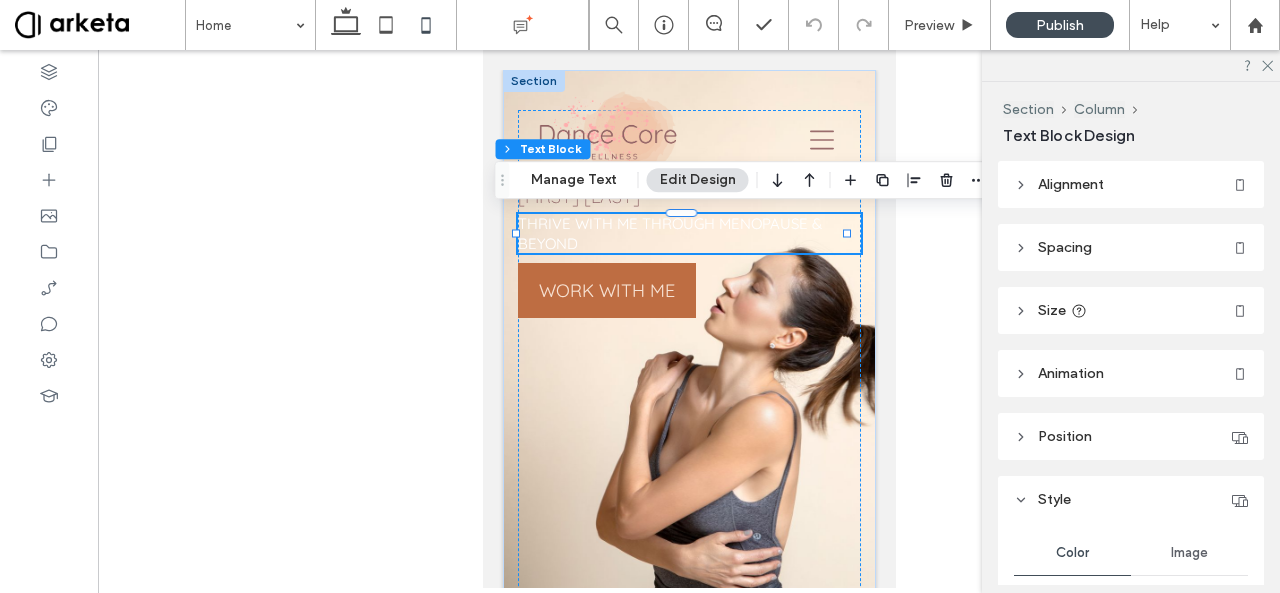 click on "THRIVE WITH ME THROUGH MENOPAUSE & BEYOND" at bounding box center [669, 233] 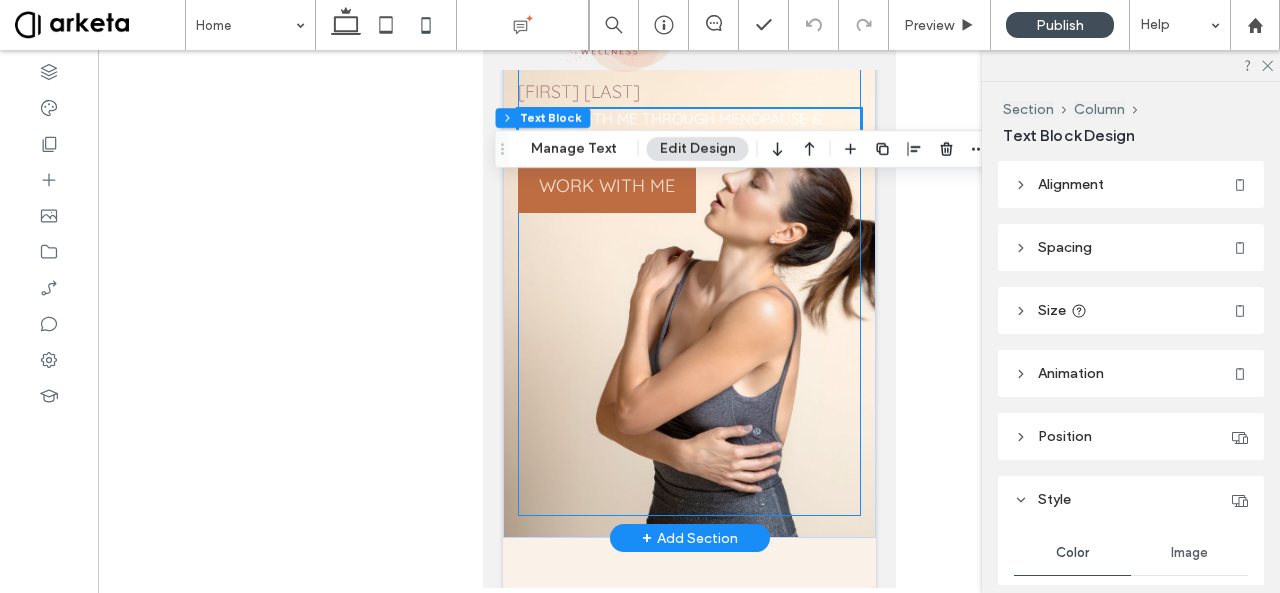 scroll, scrollTop: 0, scrollLeft: 0, axis: both 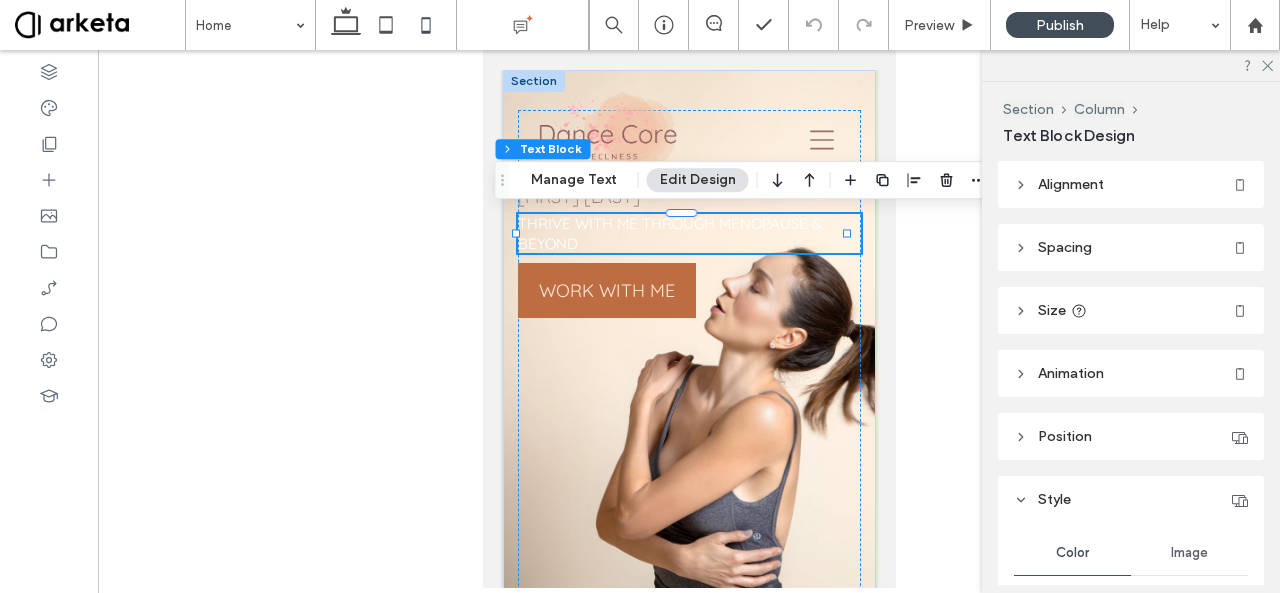 click on "THRIVE WITH ME THROUGH MENOPAUSE & BEYOND" at bounding box center [688, 233] 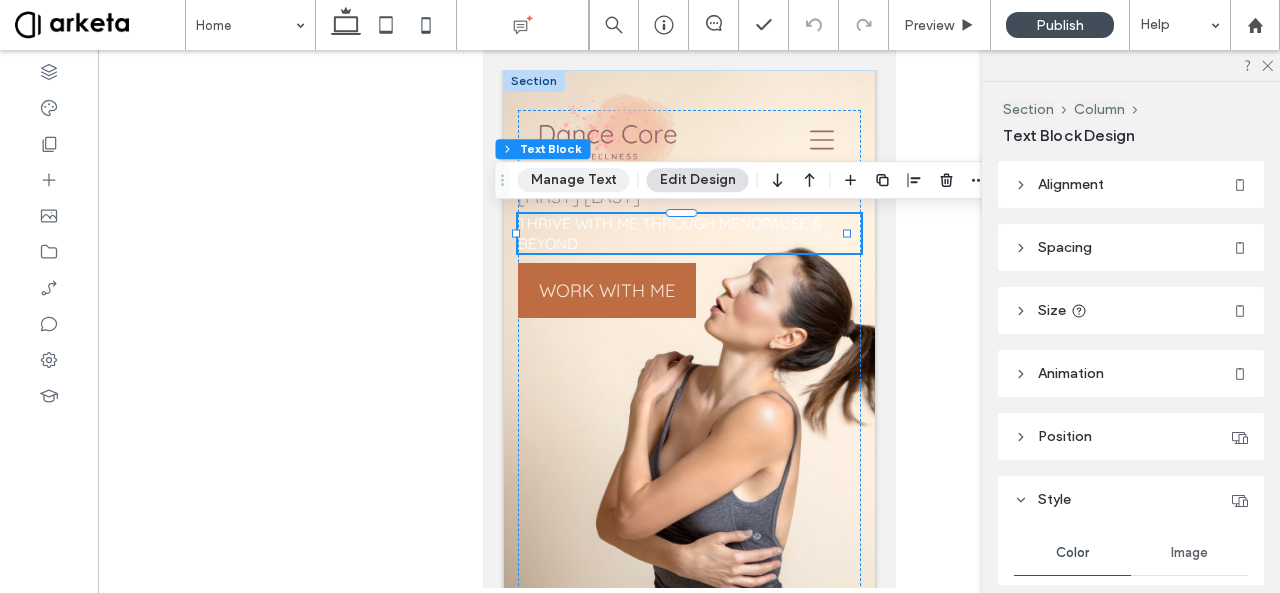 click on "Manage Text" at bounding box center (574, 180) 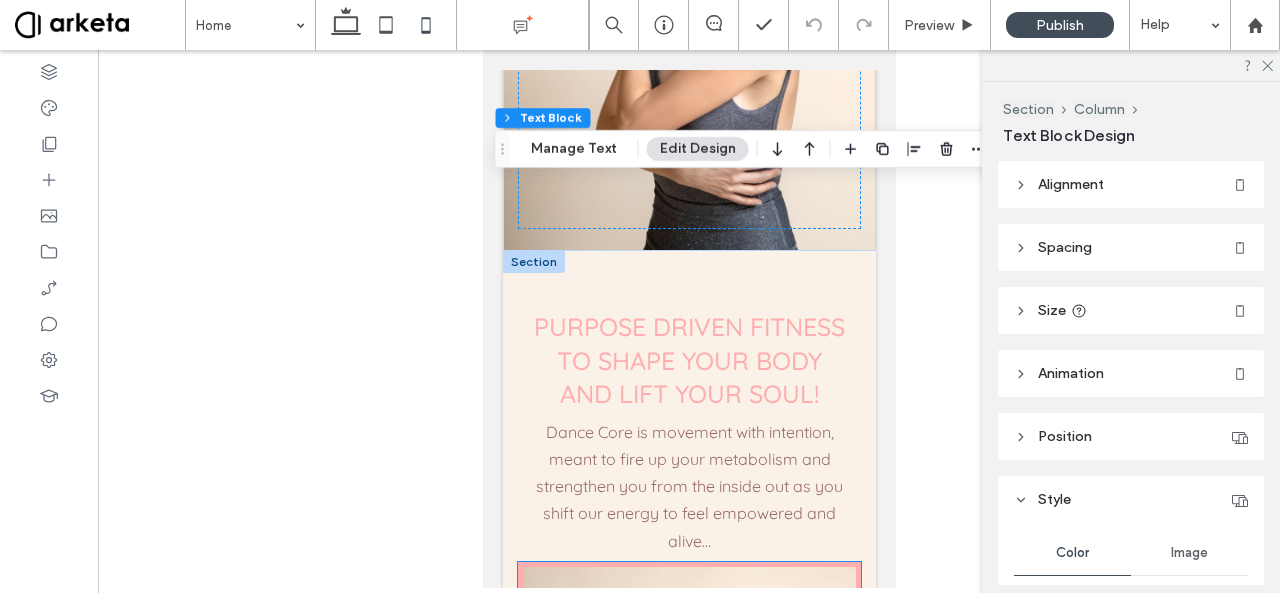 scroll, scrollTop: 645, scrollLeft: 0, axis: vertical 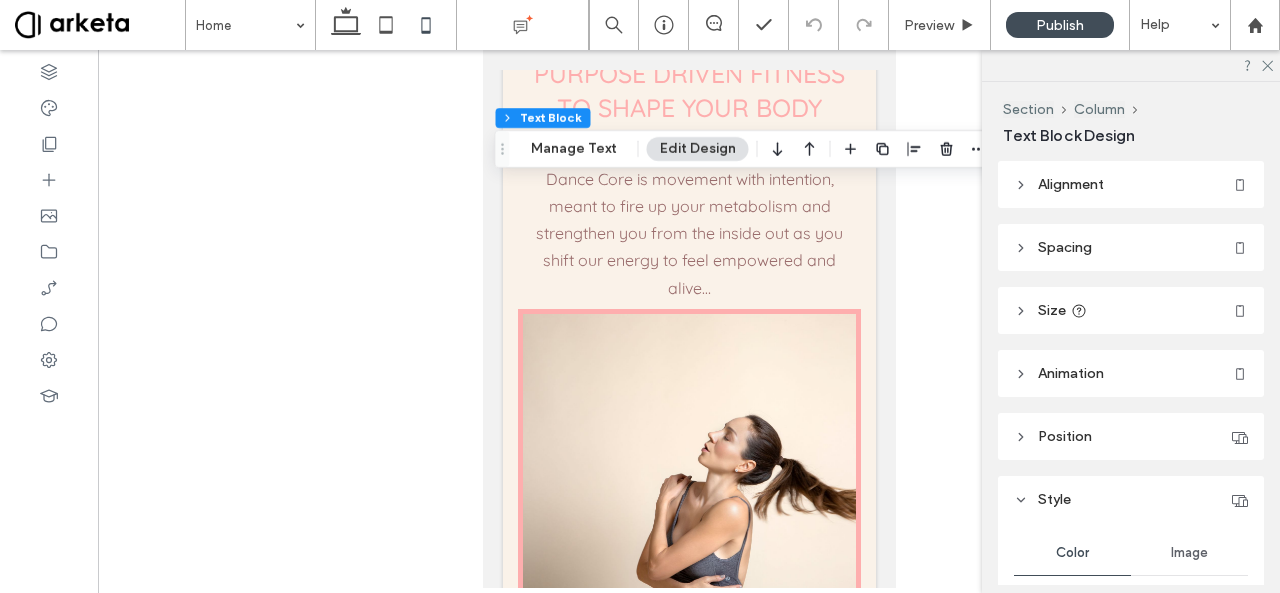 click on "[FIRST] [LAST]
THRIVE WITH ME THROUGH MENOPAUSE & BEYOND
WORK WITH ME
Section + Add Section
Purpose driven fitness to shape your body and lift your soul!
Dance Core is movement with intention, meant to fire up your metabolism and strengthen you from the inside out as you shift our energy to feel empowered and alive…
THRIVE
MINDFULNESS | CARDIO | SCULPT With carefully curated music, HIIT cardio release and sculpt and flow sequences, this class is meant to help us clear out some mind space, connect with the present moment, strengthen our bodies, and open our hearts.
DANCE CORE
THRIVE
MINDFULNESS | CARDIO | SCULPT
DANCE CORE" at bounding box center (688, 4200) 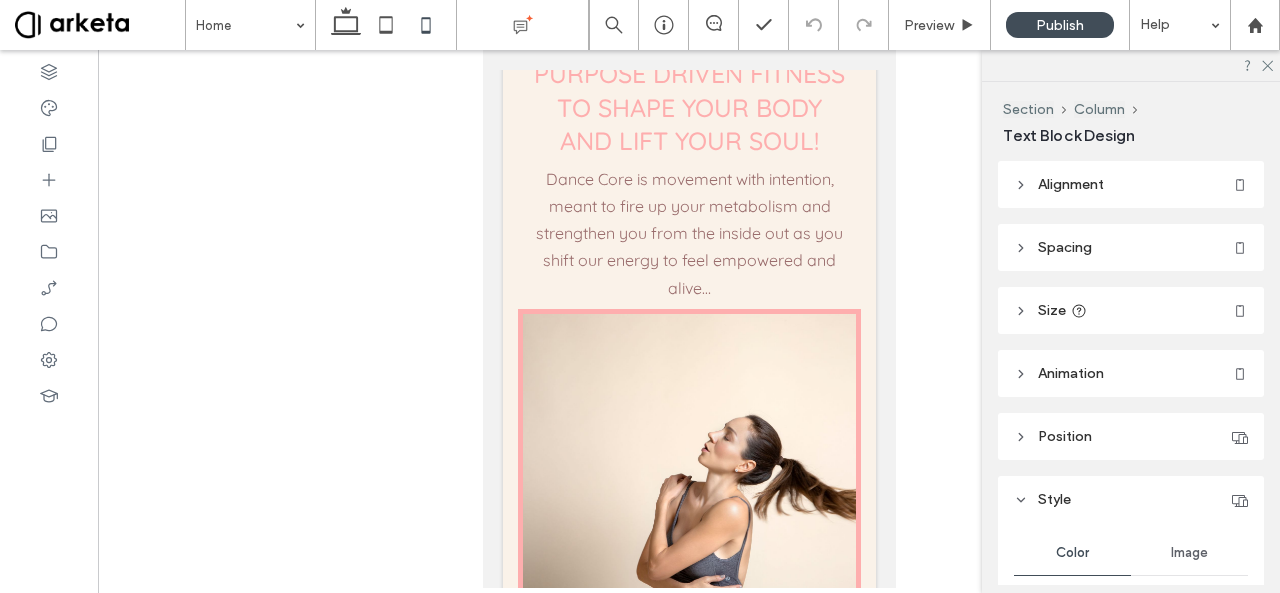 click on "[FIRST] [LAST]
THRIVE WITH ME THROUGH MENOPAUSE & BEYOND
WORK WITH ME" at bounding box center (688, -280) 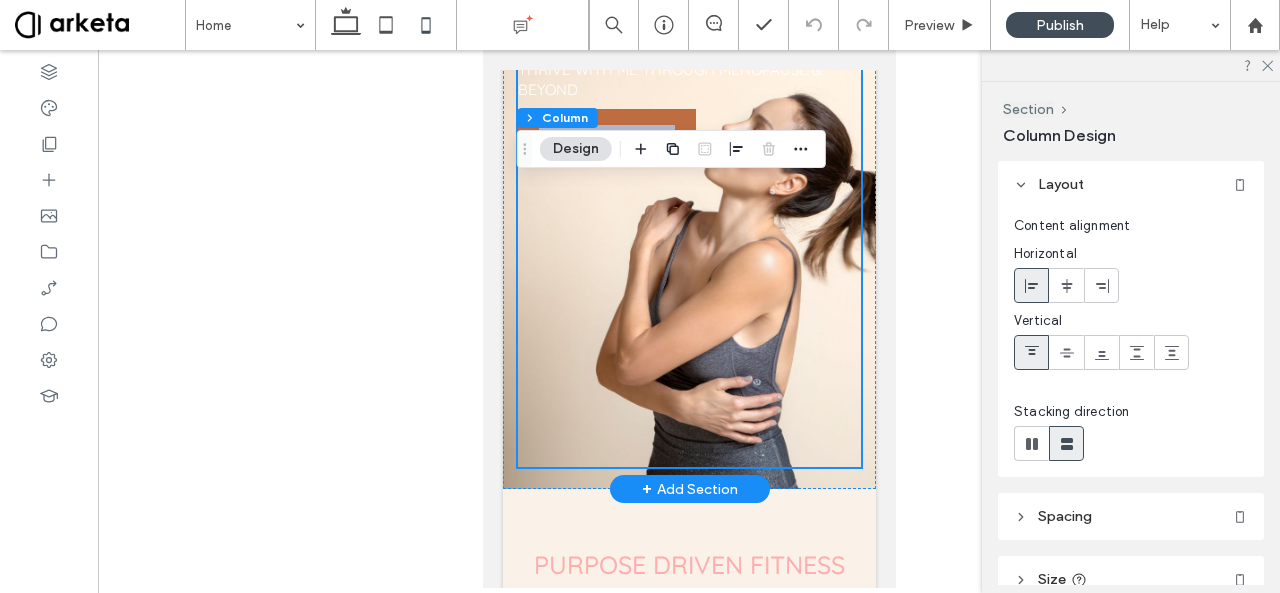 scroll, scrollTop: 0, scrollLeft: 0, axis: both 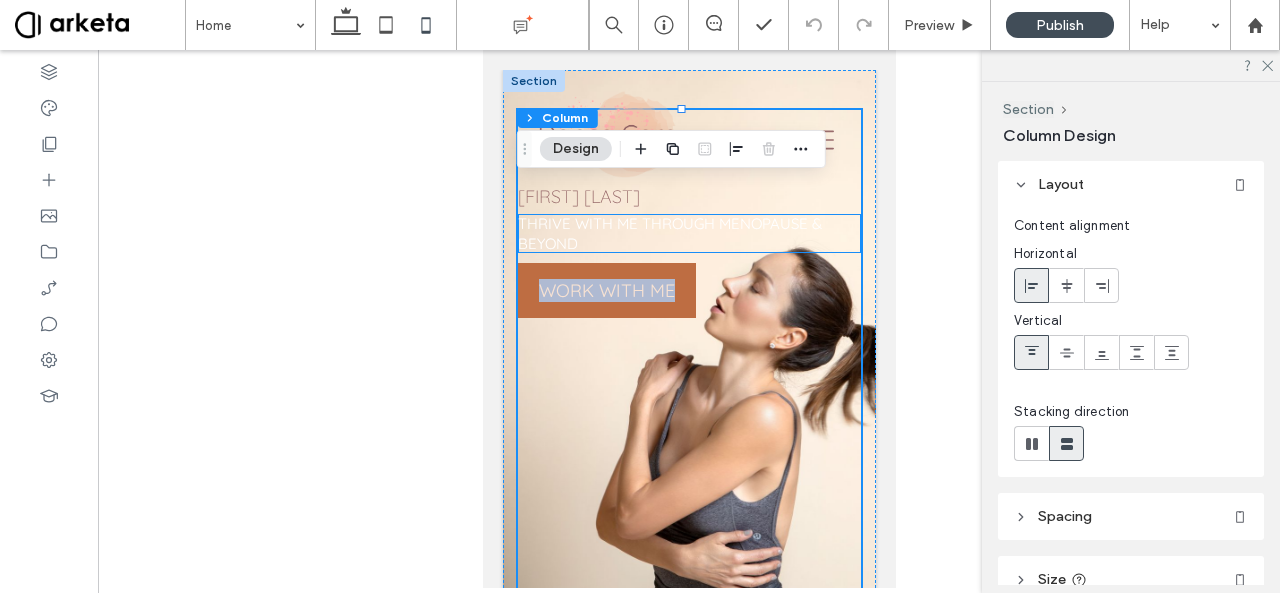 click on "THRIVE WITH ME THROUGH MENOPAUSE & BEYOND" at bounding box center (669, 233) 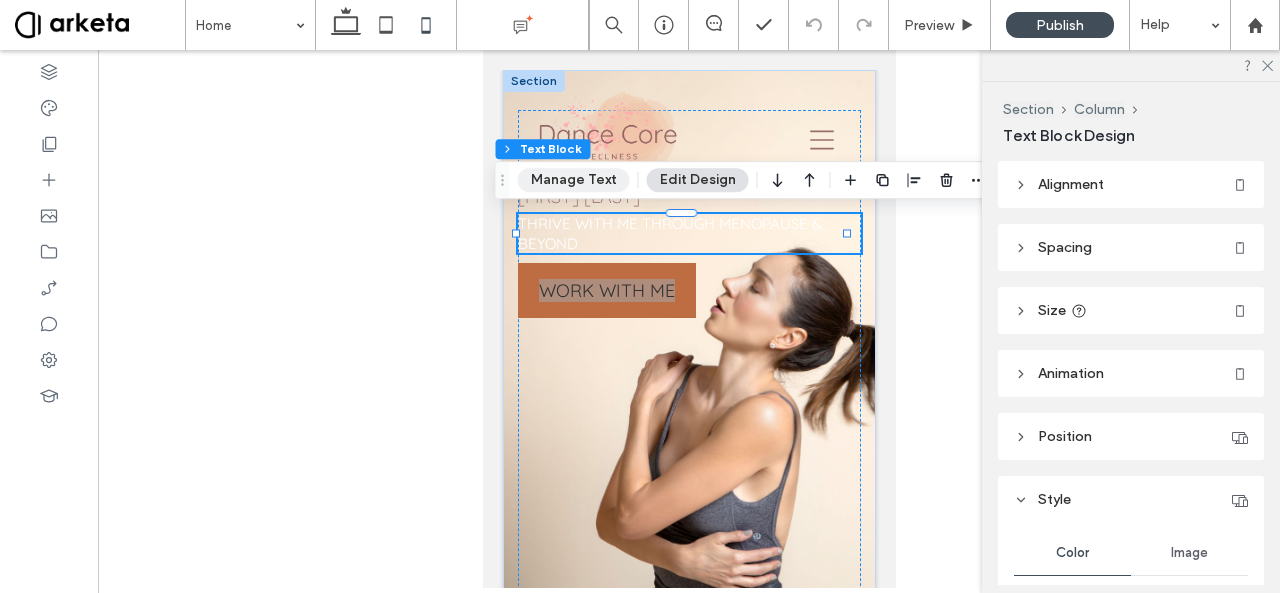 click on "Manage Text" at bounding box center (574, 180) 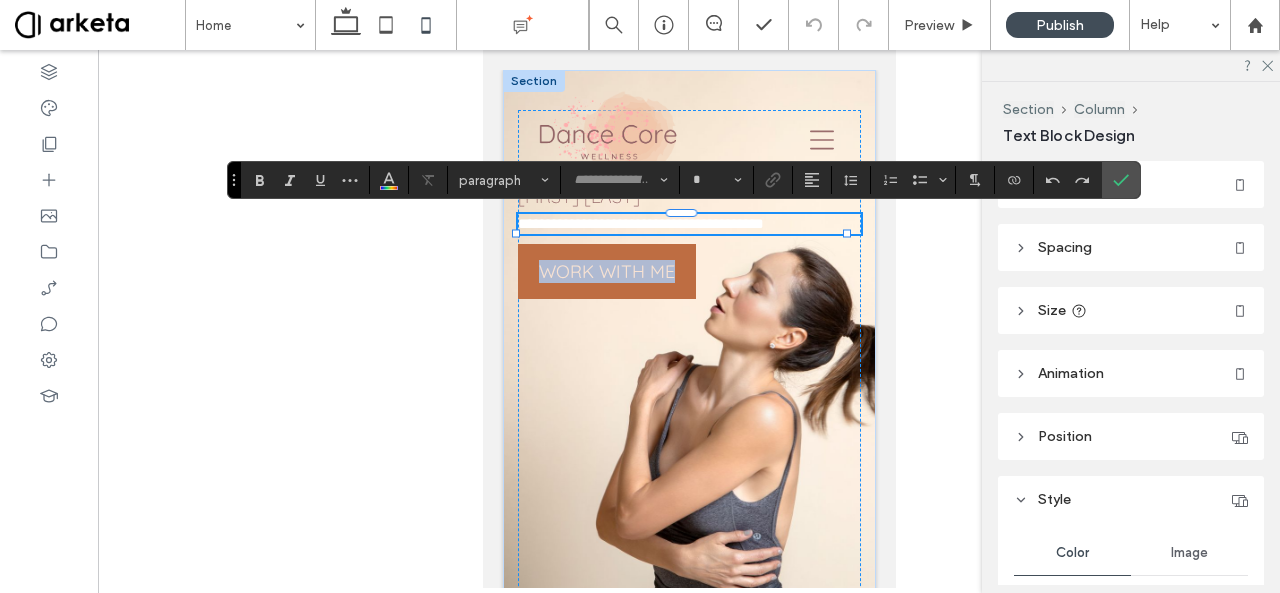 type on "*********" 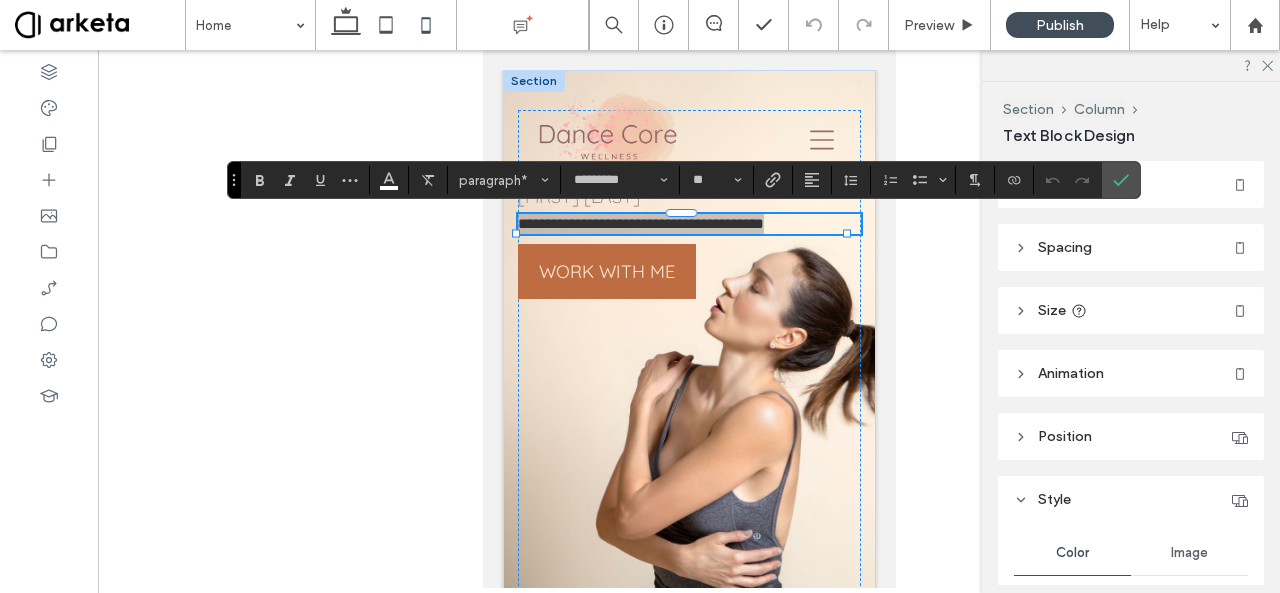 click on "paragraph* ********* **" at bounding box center [684, 180] 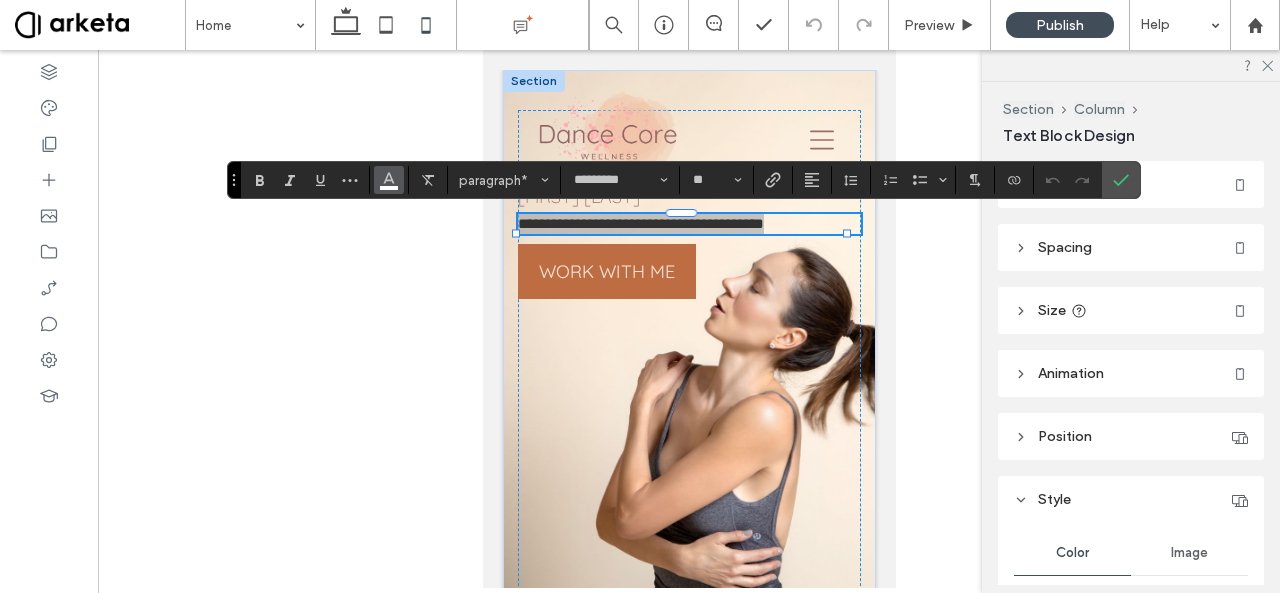 click 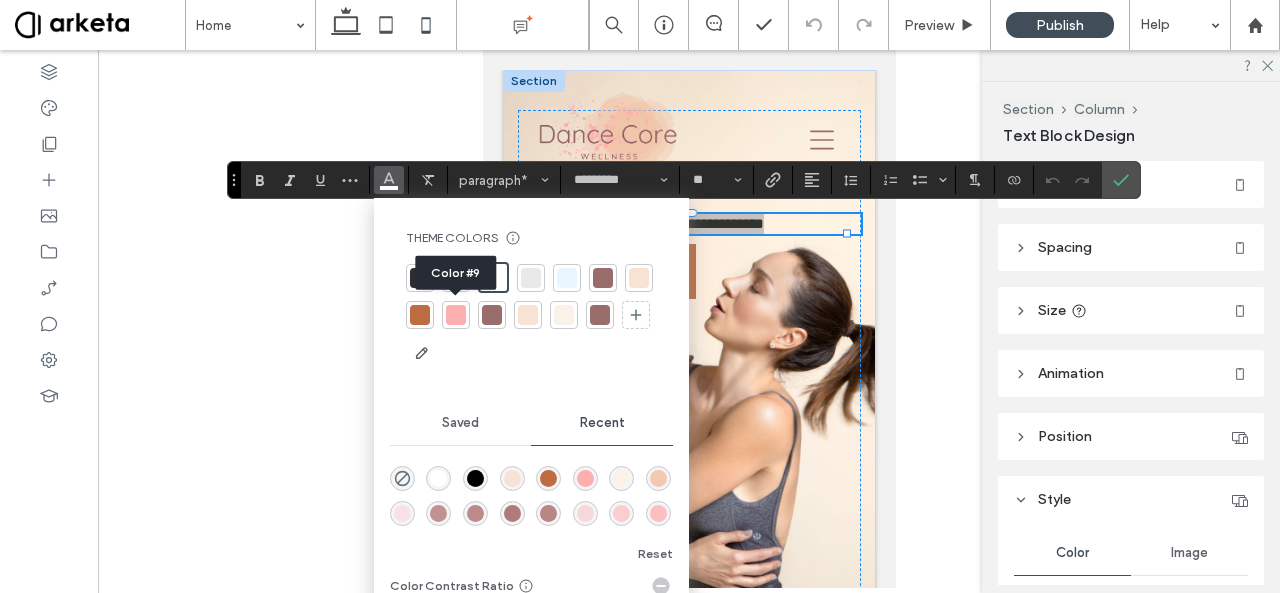 click at bounding box center [456, 315] 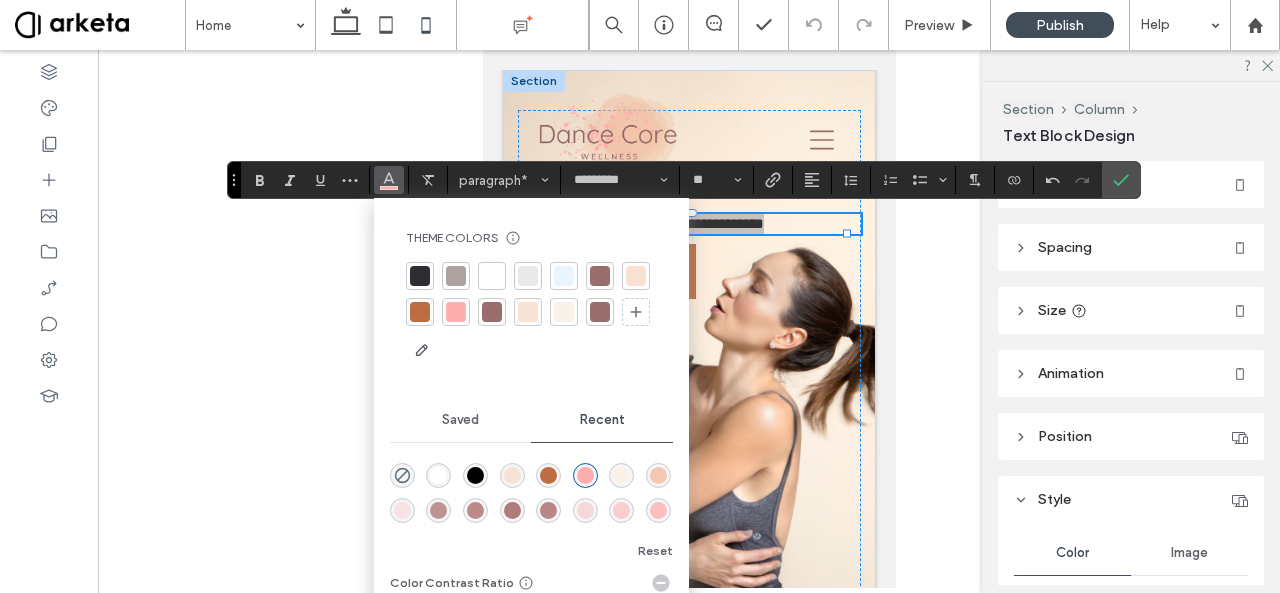 scroll, scrollTop: 471, scrollLeft: 0, axis: vertical 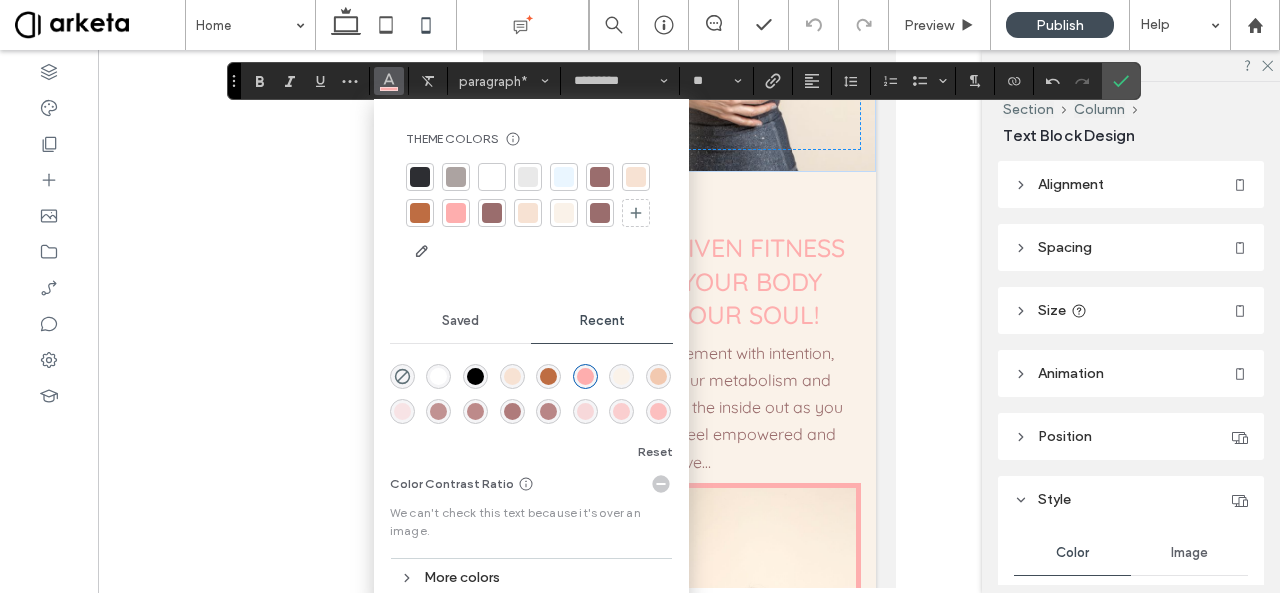 click at bounding box center [689, 319] 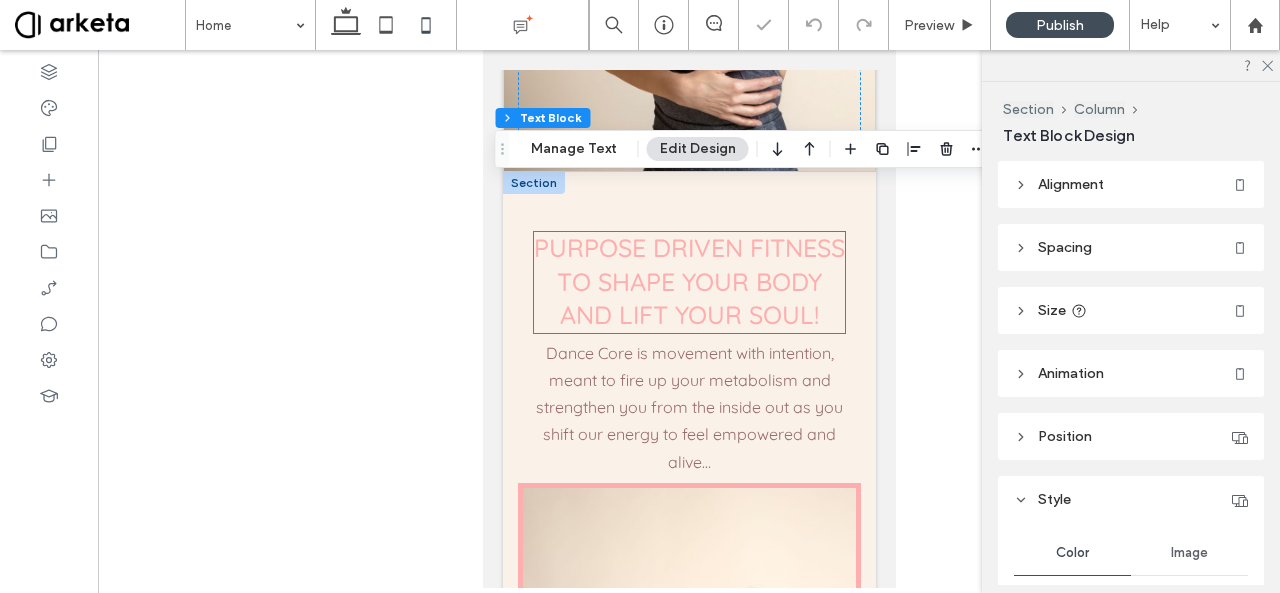 scroll, scrollTop: 0, scrollLeft: 0, axis: both 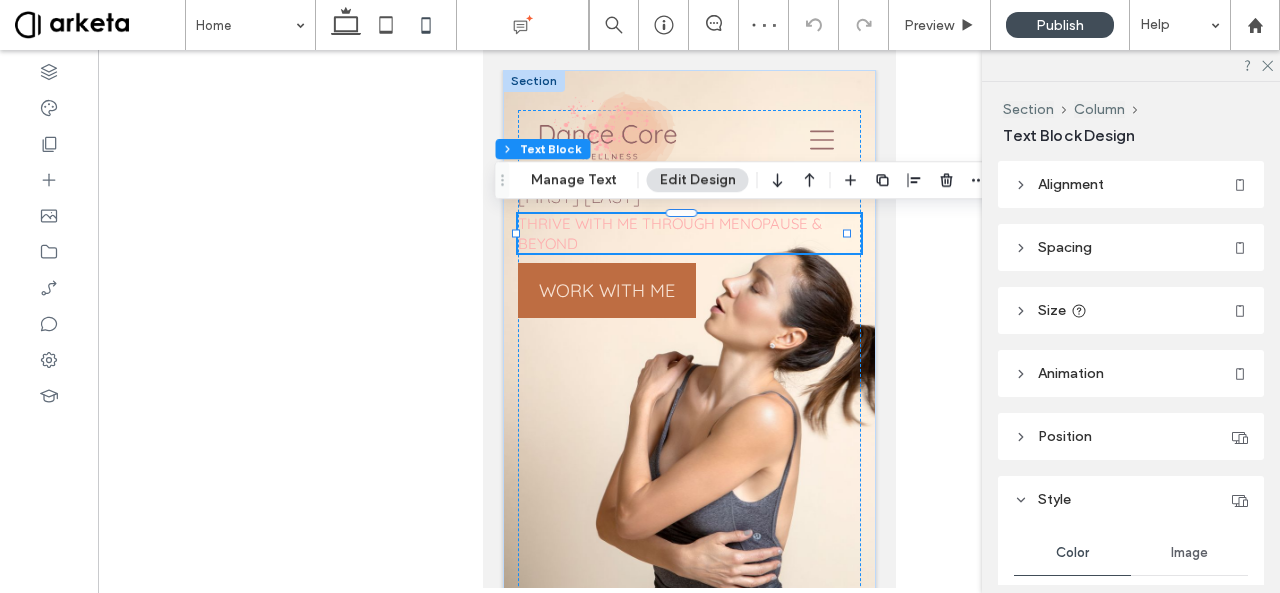 click at bounding box center [689, 319] 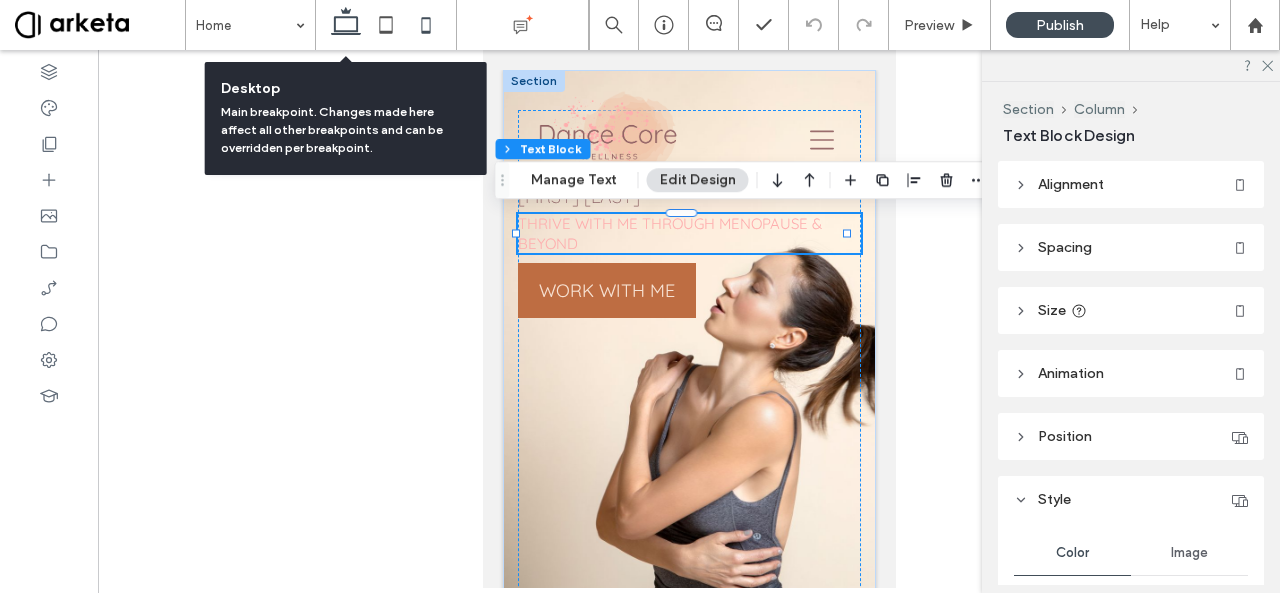 click 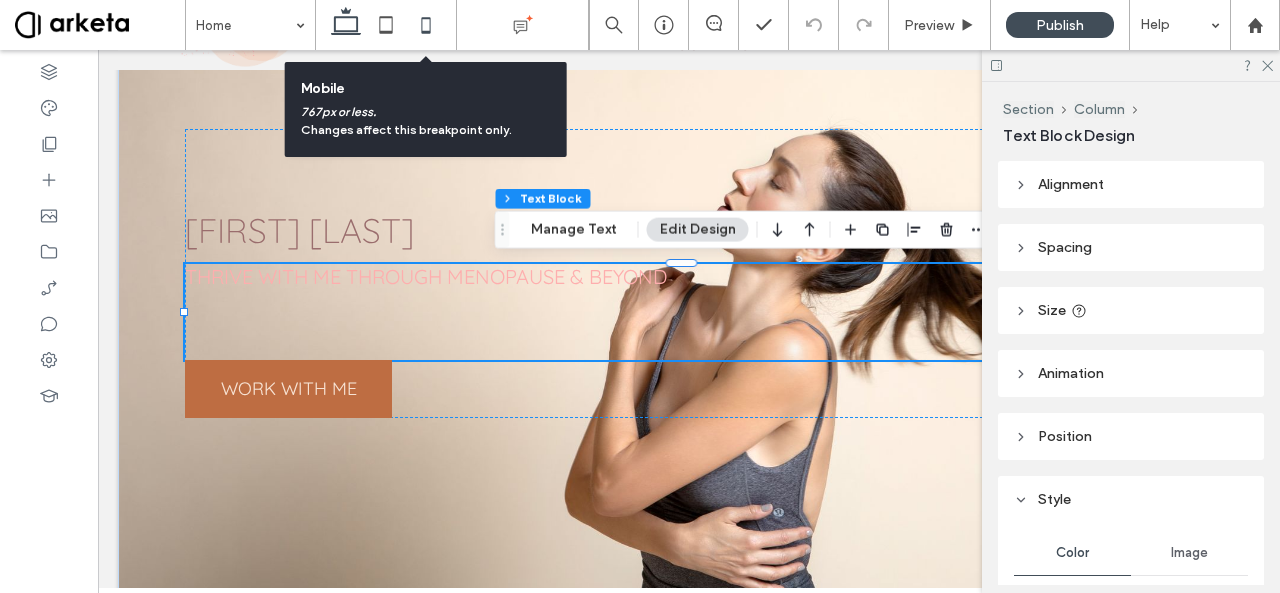 click 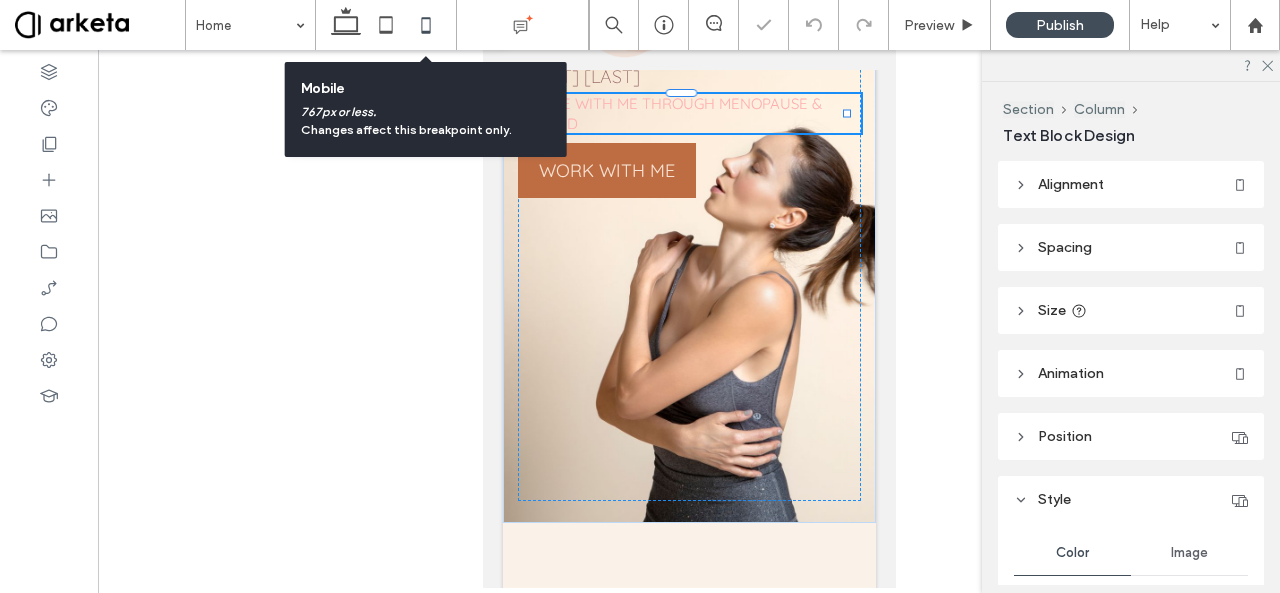 scroll, scrollTop: 0, scrollLeft: 0, axis: both 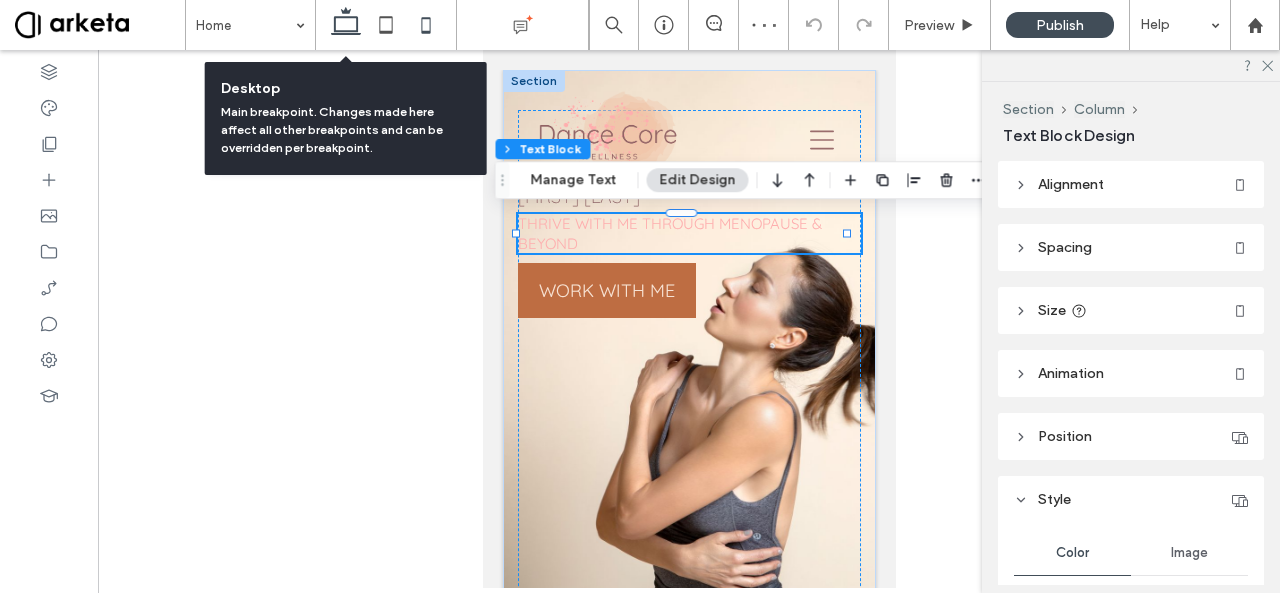 click 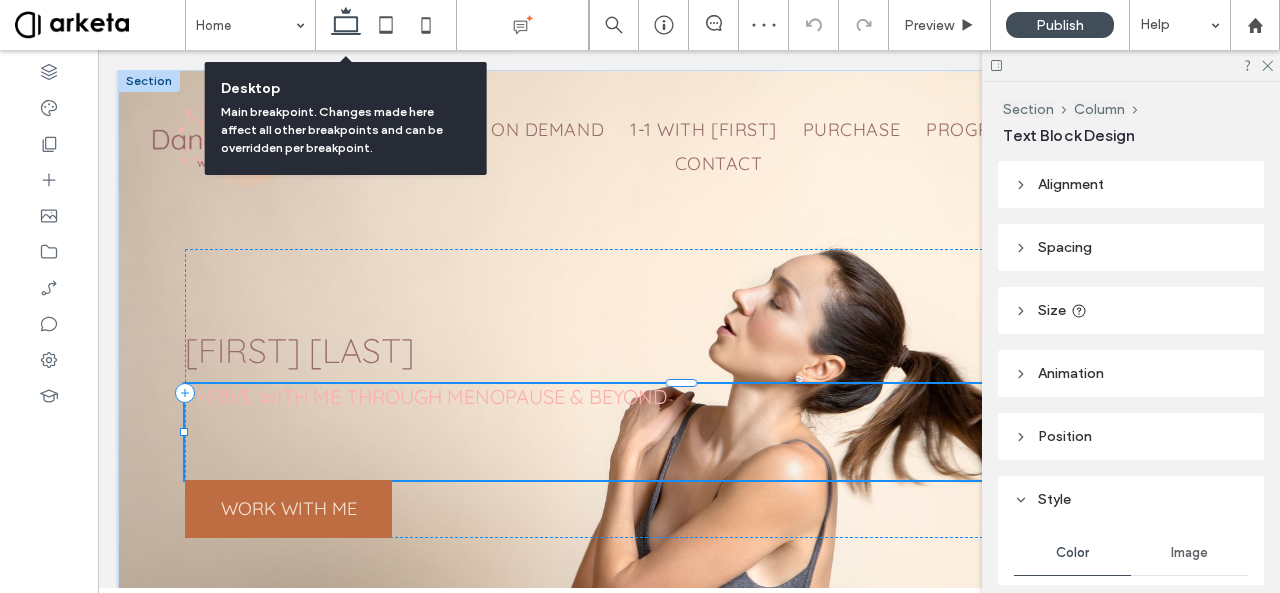 scroll, scrollTop: 120, scrollLeft: 0, axis: vertical 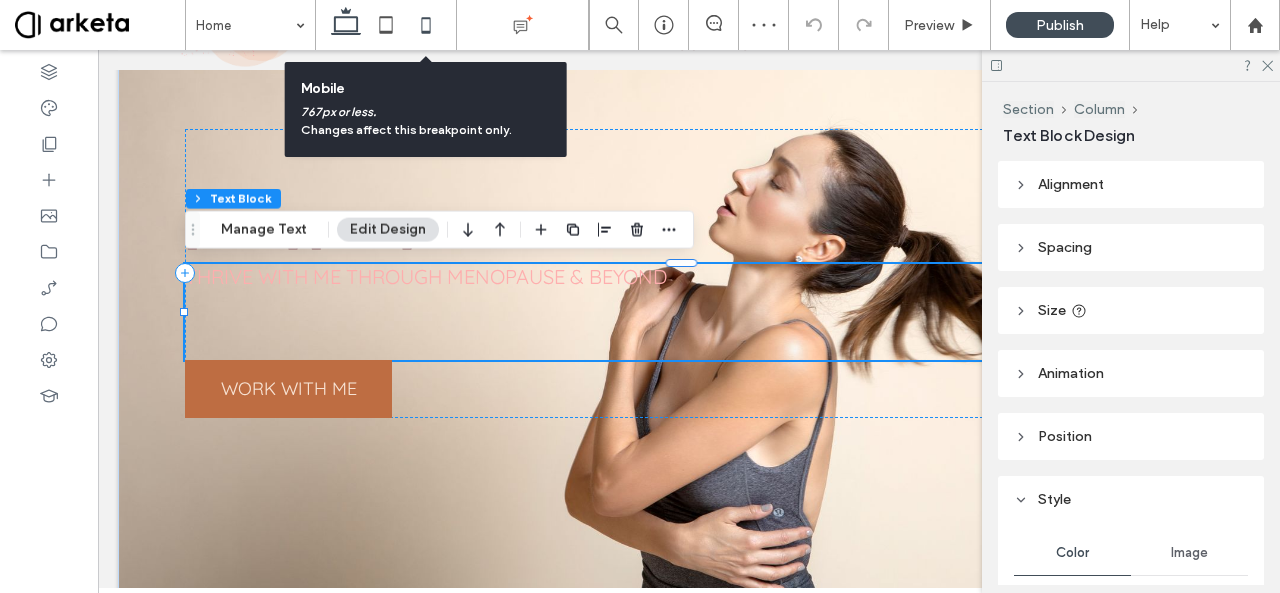 click 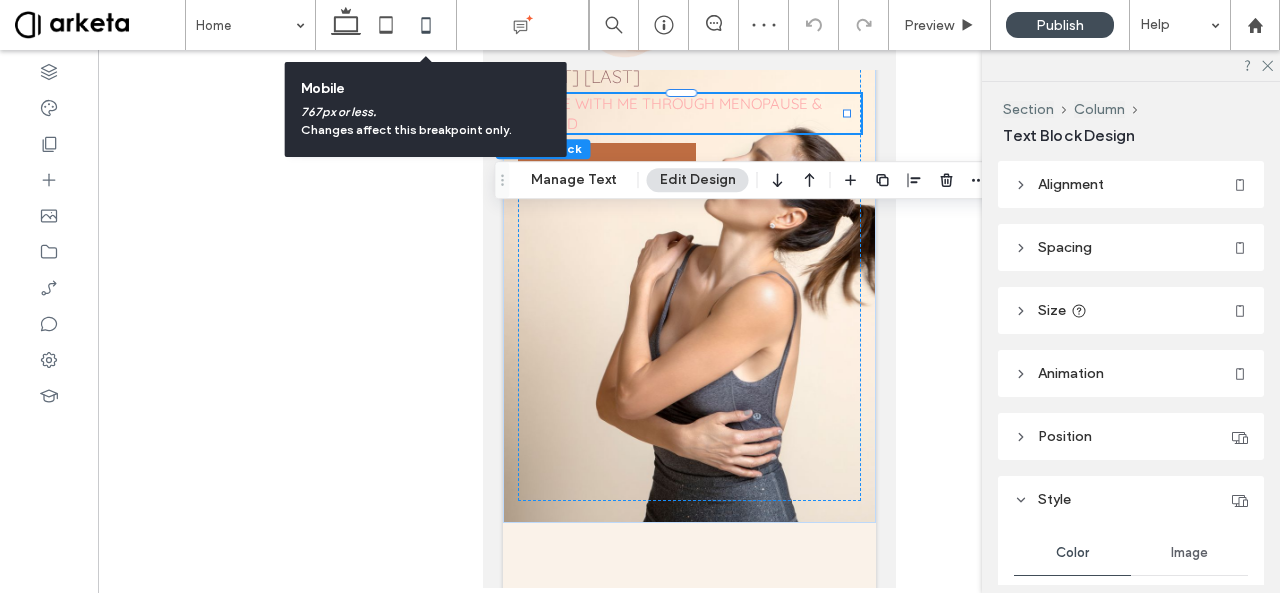 scroll, scrollTop: 0, scrollLeft: 0, axis: both 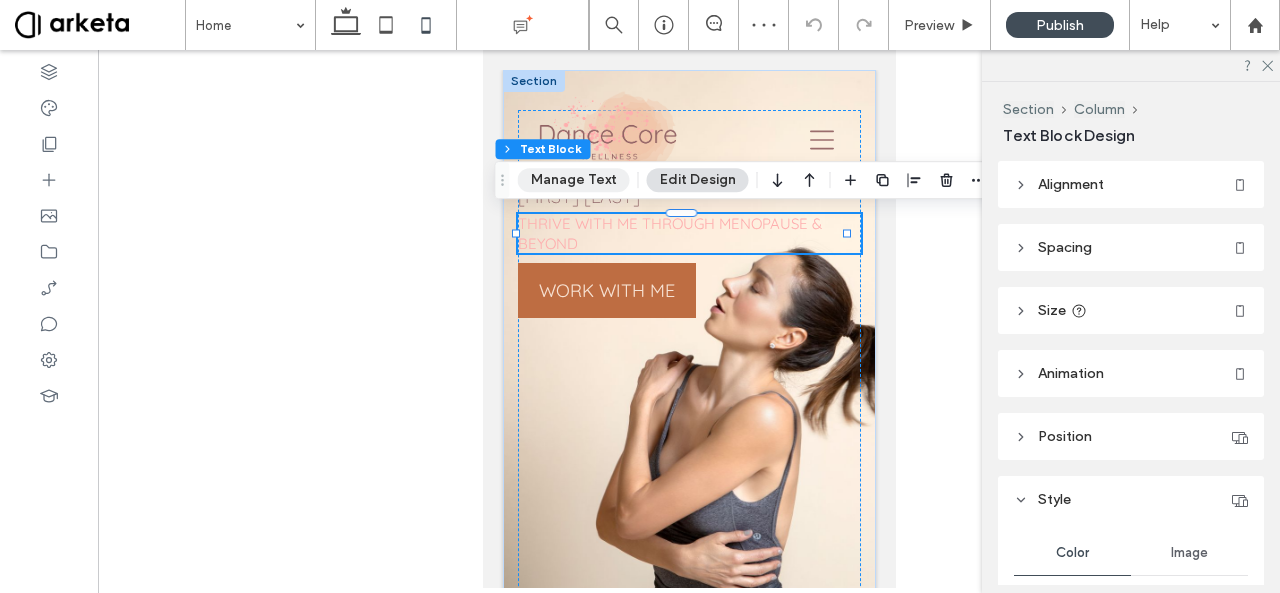 click on "Manage Text" at bounding box center (574, 180) 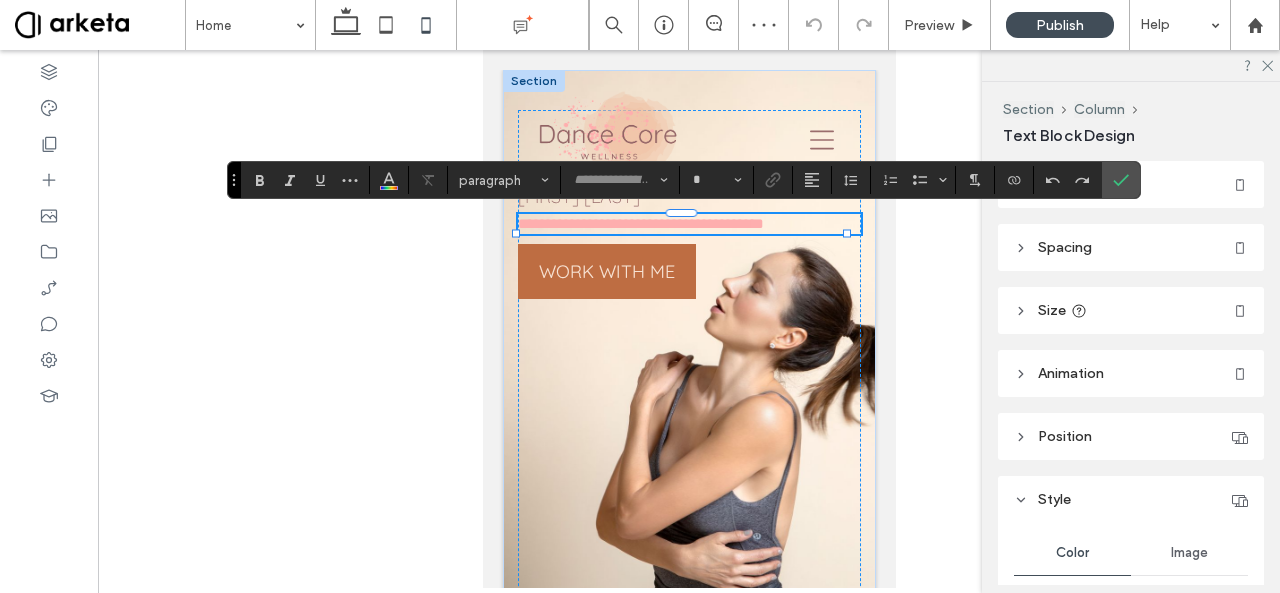 type on "*********" 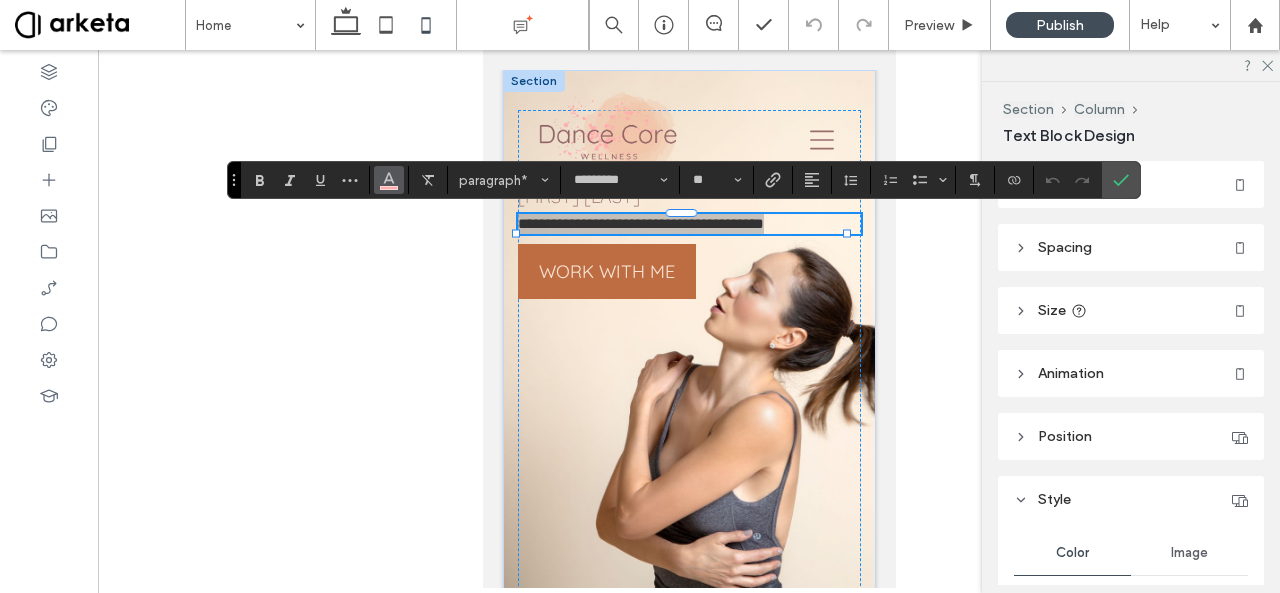 click at bounding box center [389, 178] 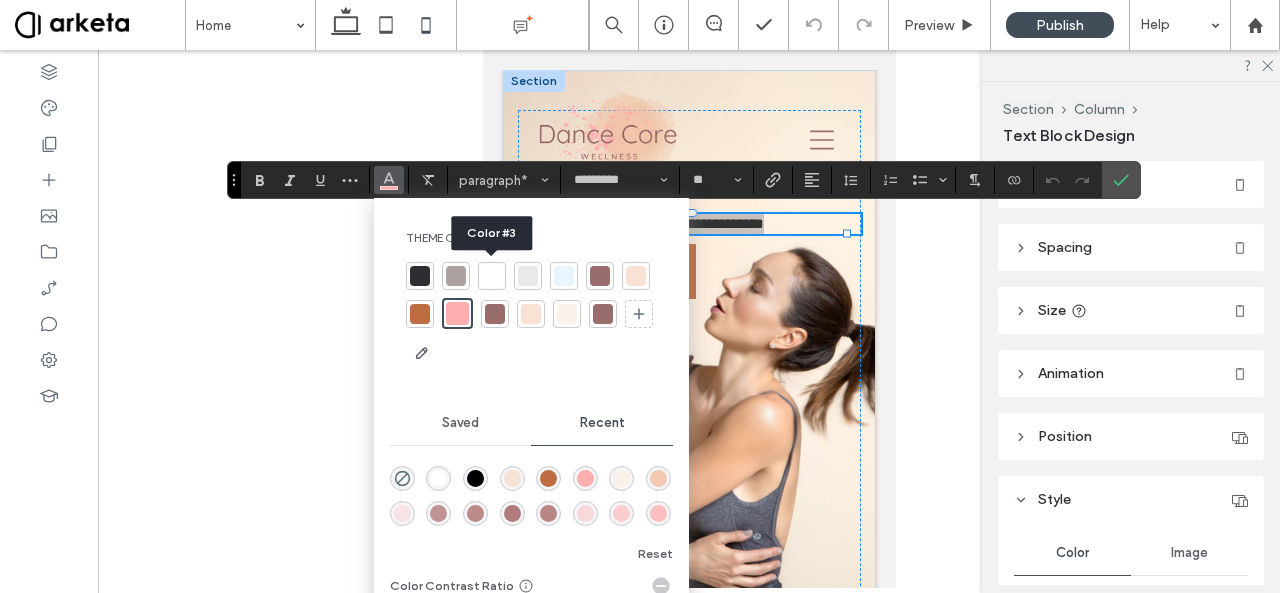 click at bounding box center [492, 276] 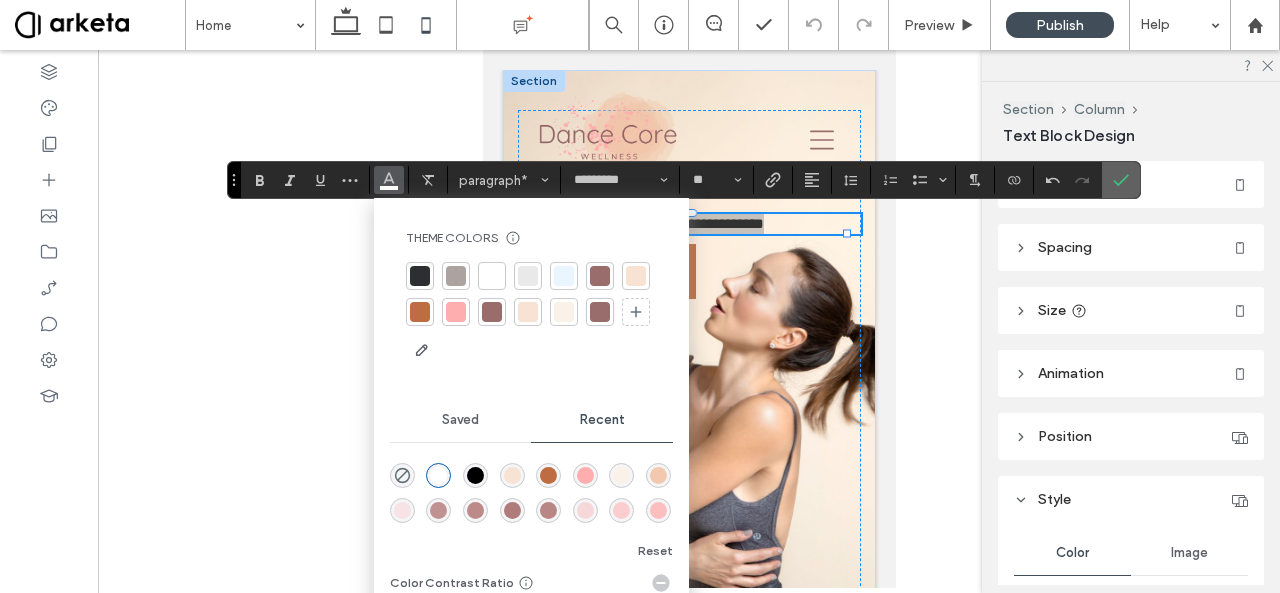 click at bounding box center [1117, 180] 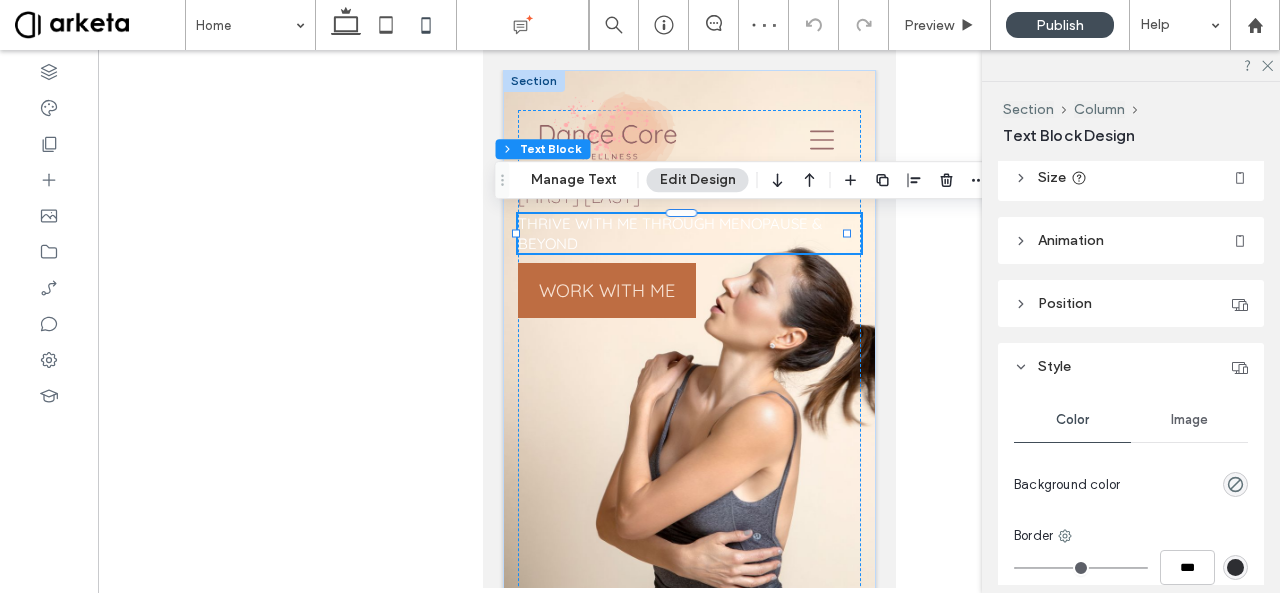 scroll, scrollTop: 0, scrollLeft: 0, axis: both 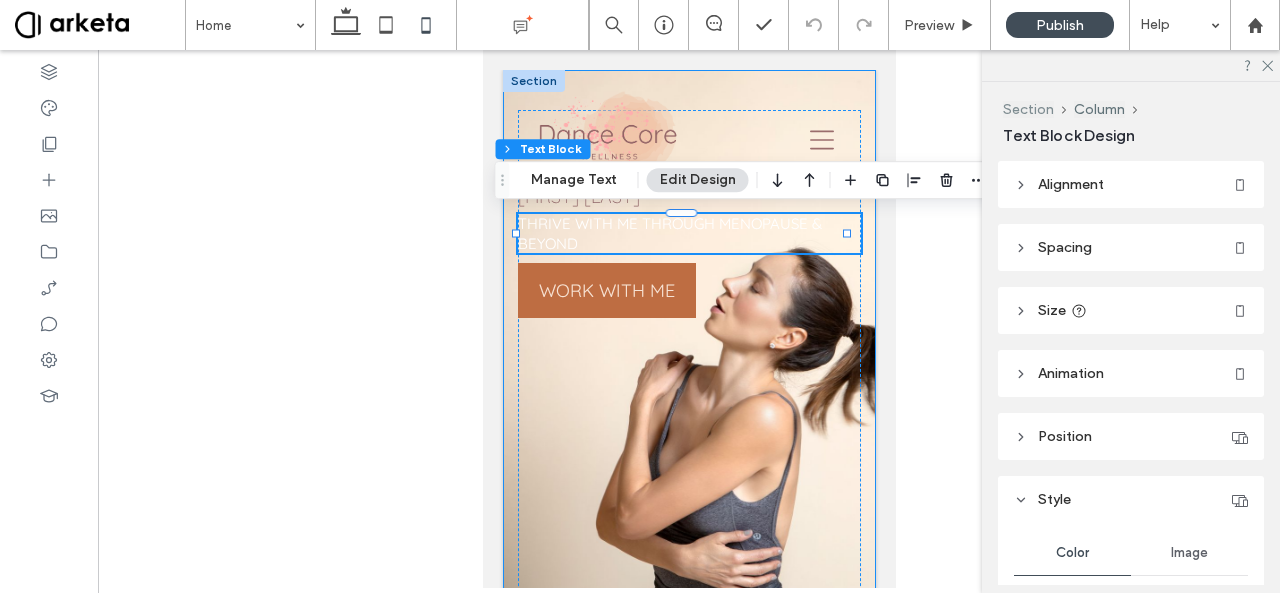 click on "Section" at bounding box center [1028, 109] 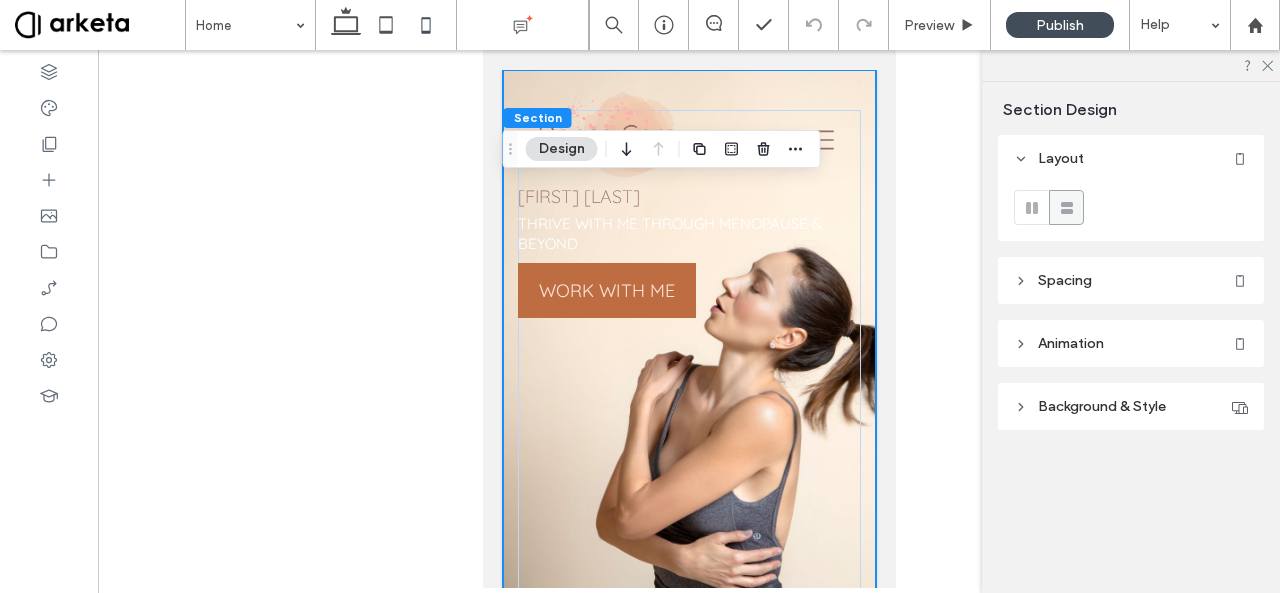 click on "Background & Style" at bounding box center [1102, 406] 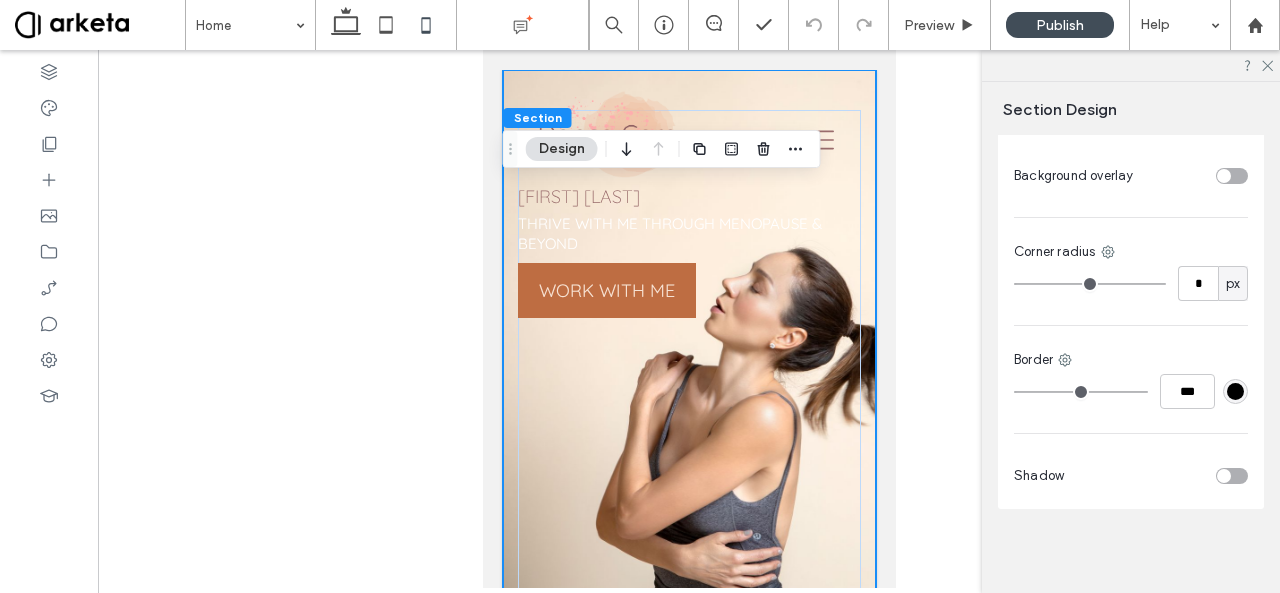 scroll, scrollTop: 278, scrollLeft: 0, axis: vertical 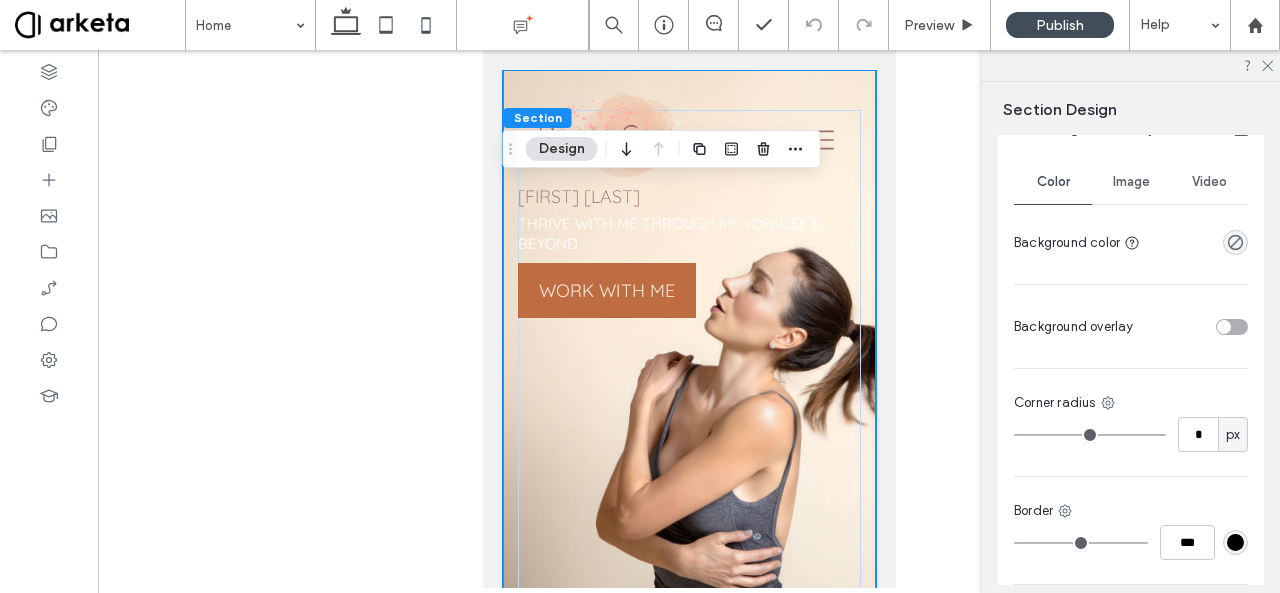 click on "Image" at bounding box center (1131, 182) 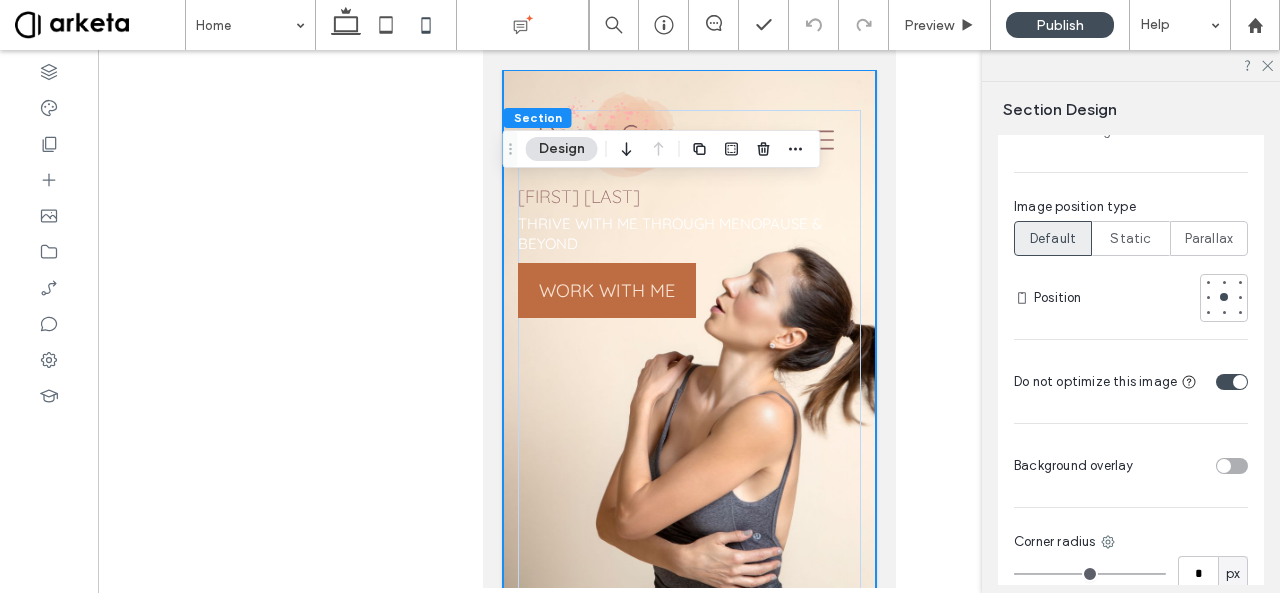 scroll, scrollTop: 892, scrollLeft: 0, axis: vertical 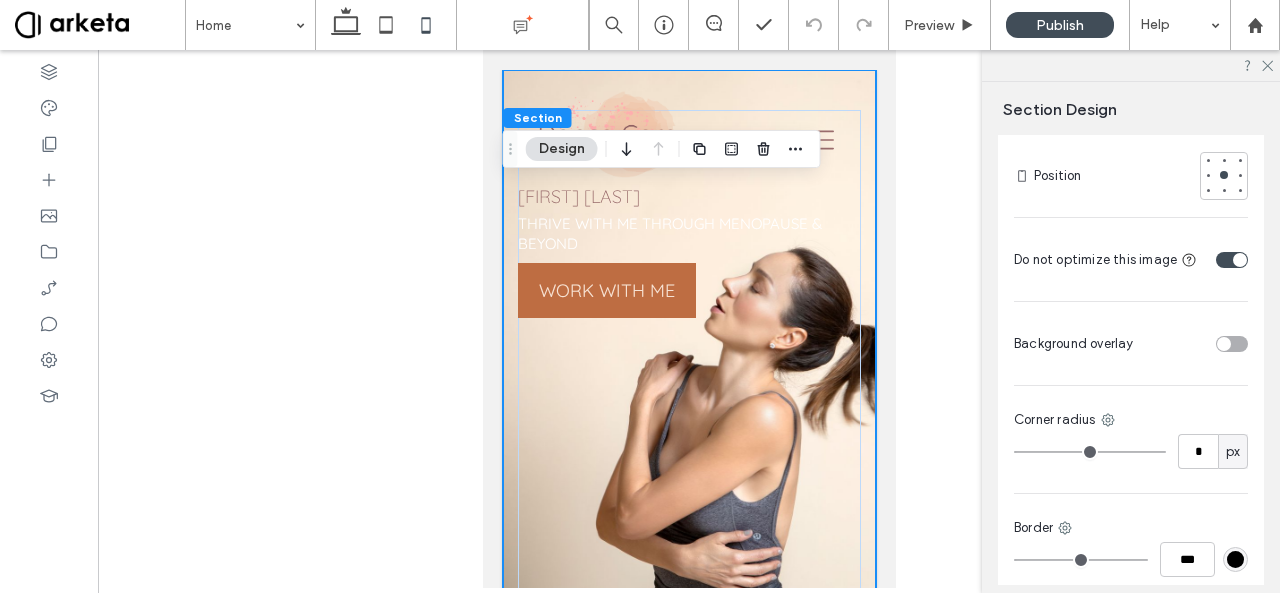 click at bounding box center (1232, 344) 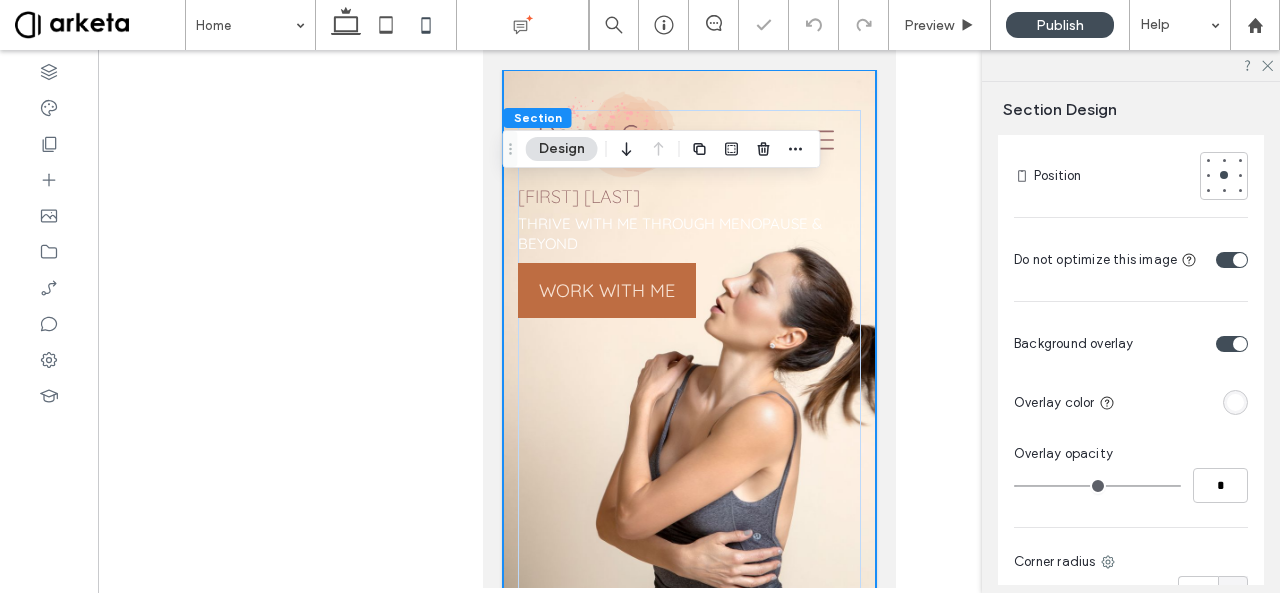 type on "**" 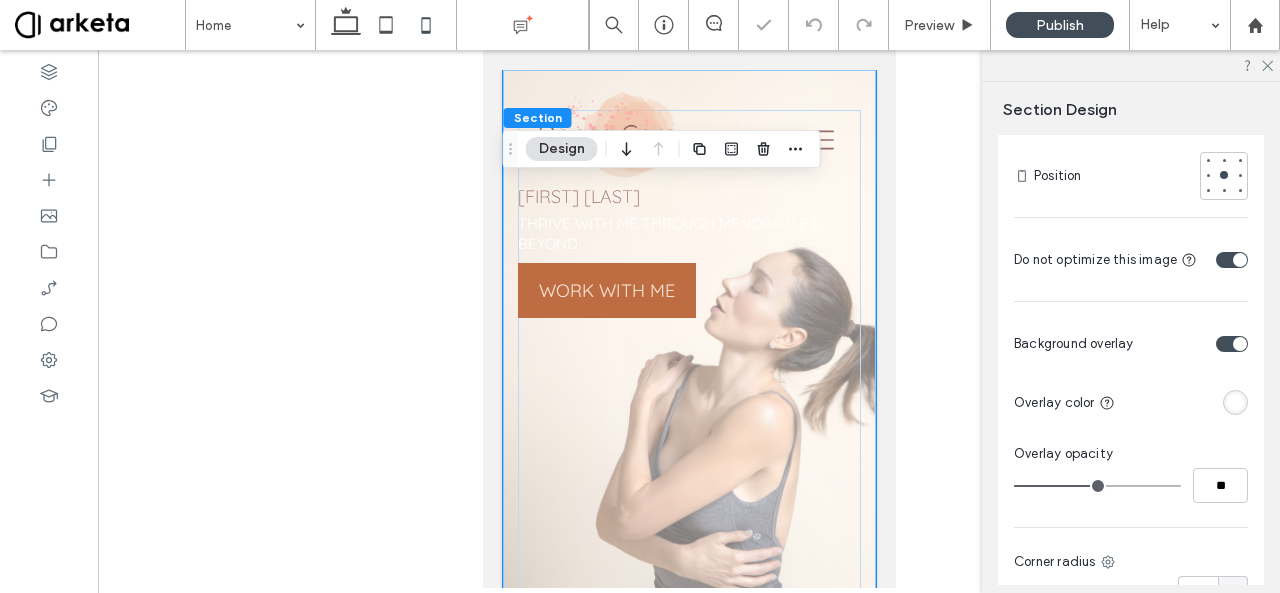 click at bounding box center (1235, 402) 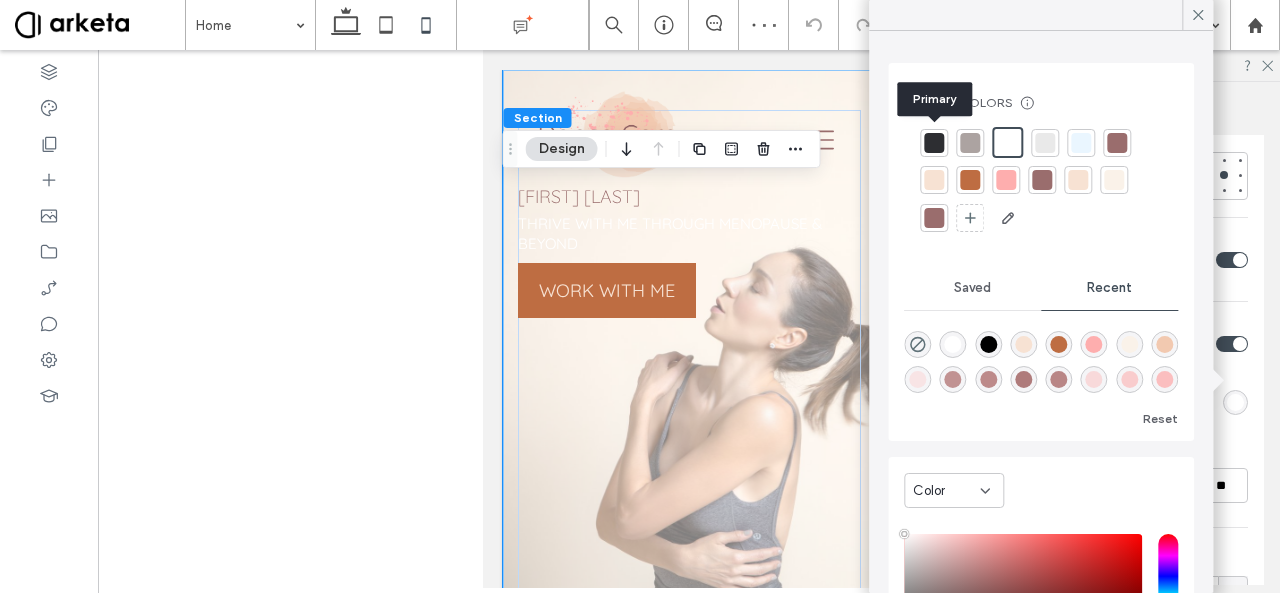 click at bounding box center (934, 143) 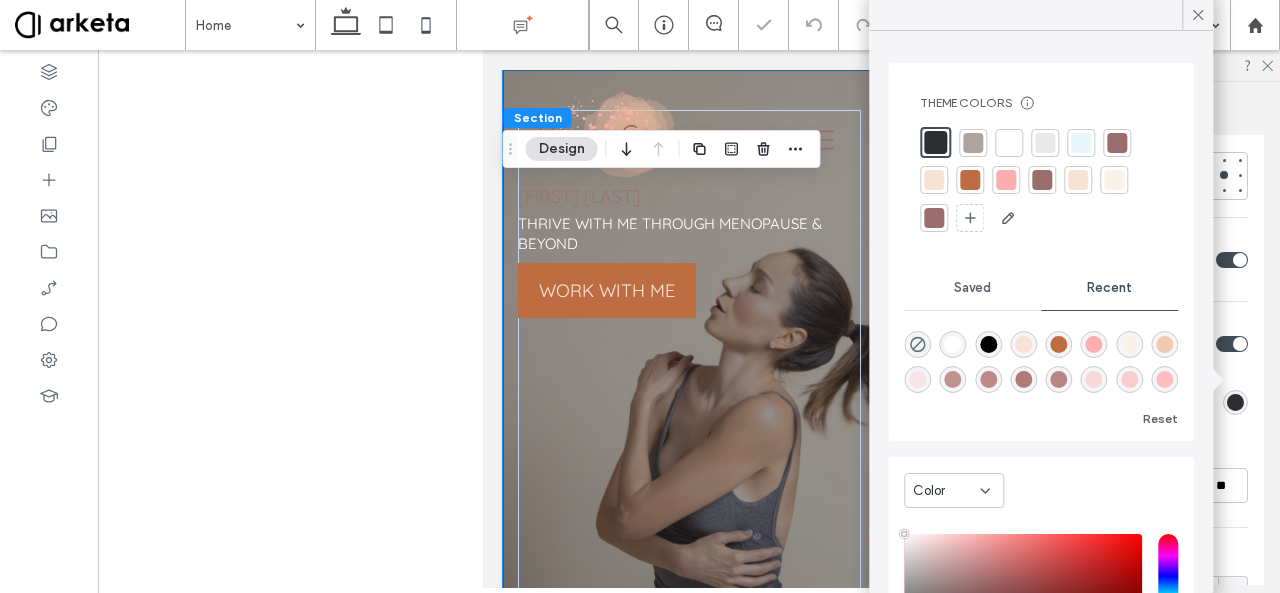 click on "Section Design" at bounding box center (1133, 108) 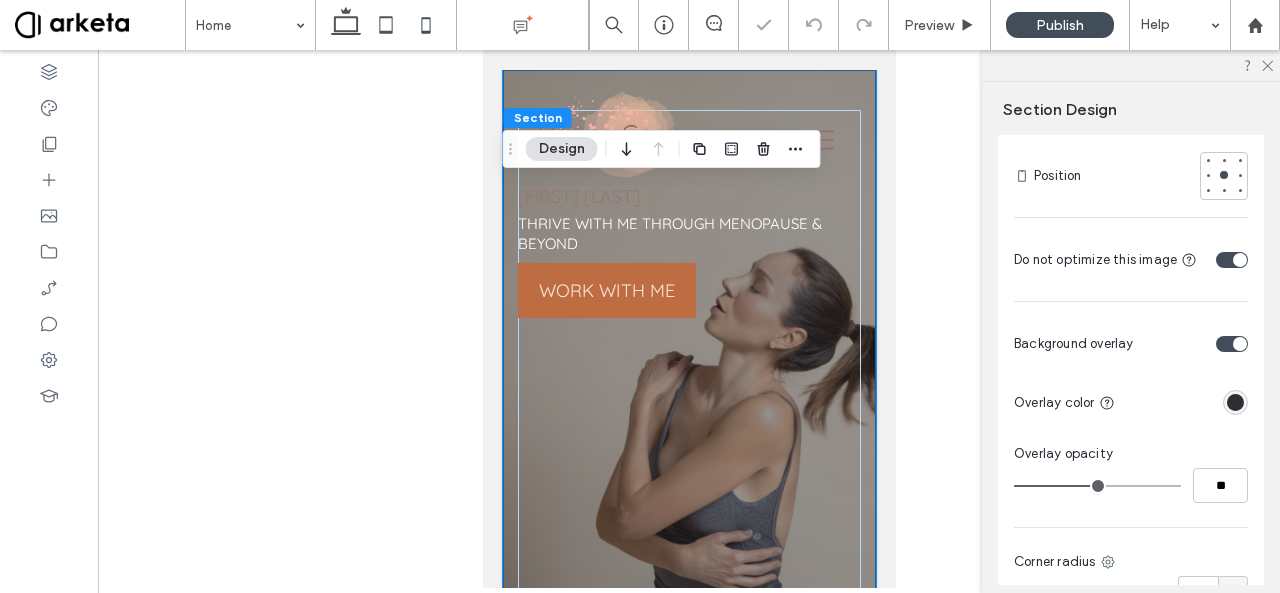 scroll, scrollTop: 963, scrollLeft: 0, axis: vertical 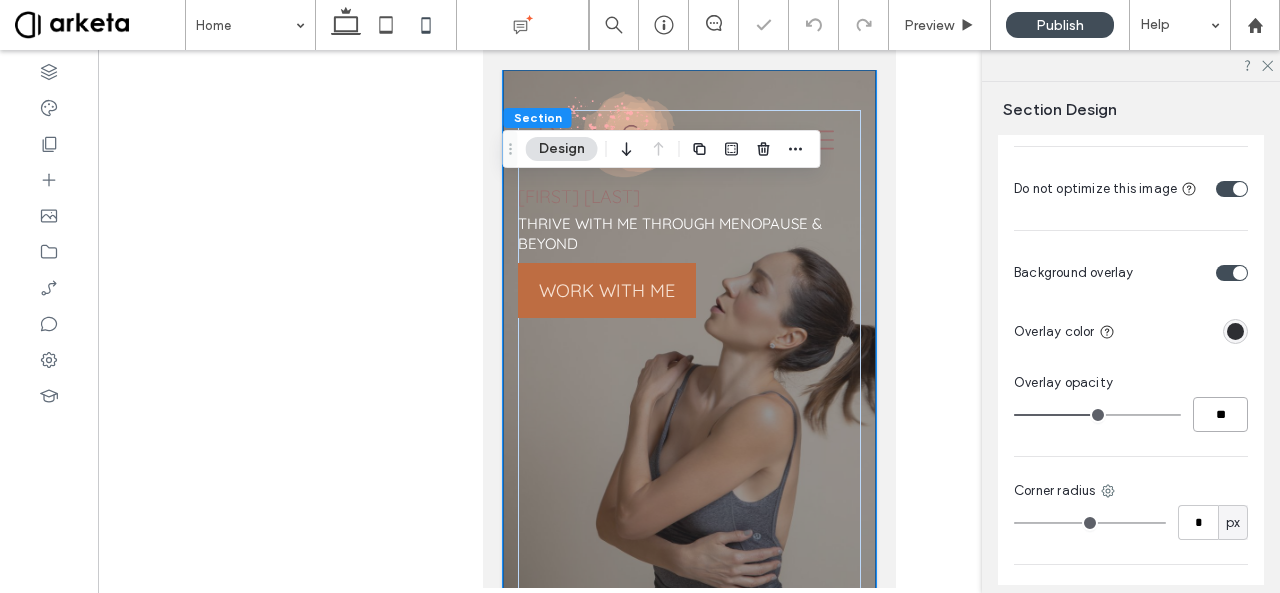 click on "**" at bounding box center [1220, 414] 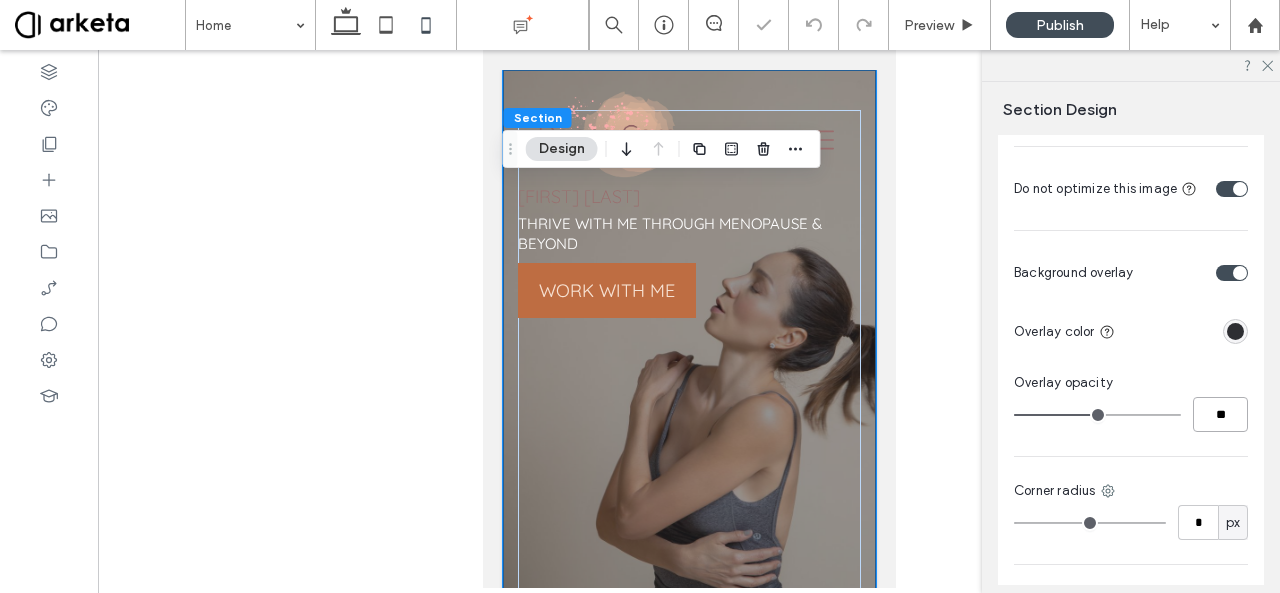 type on "****" 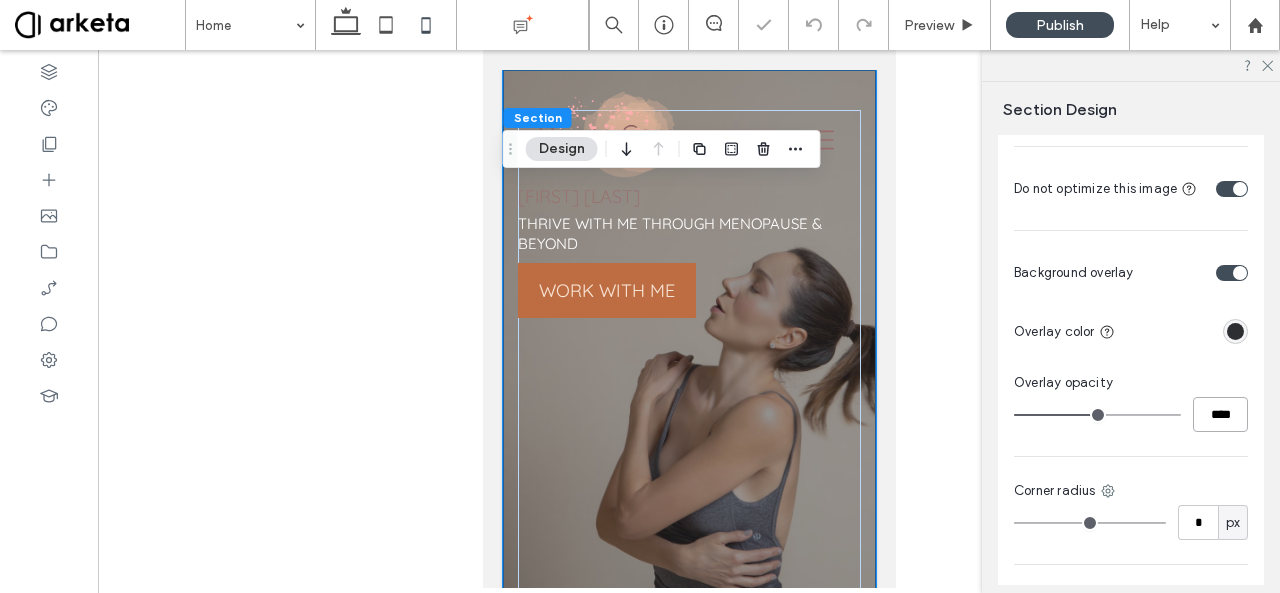 type on "*" 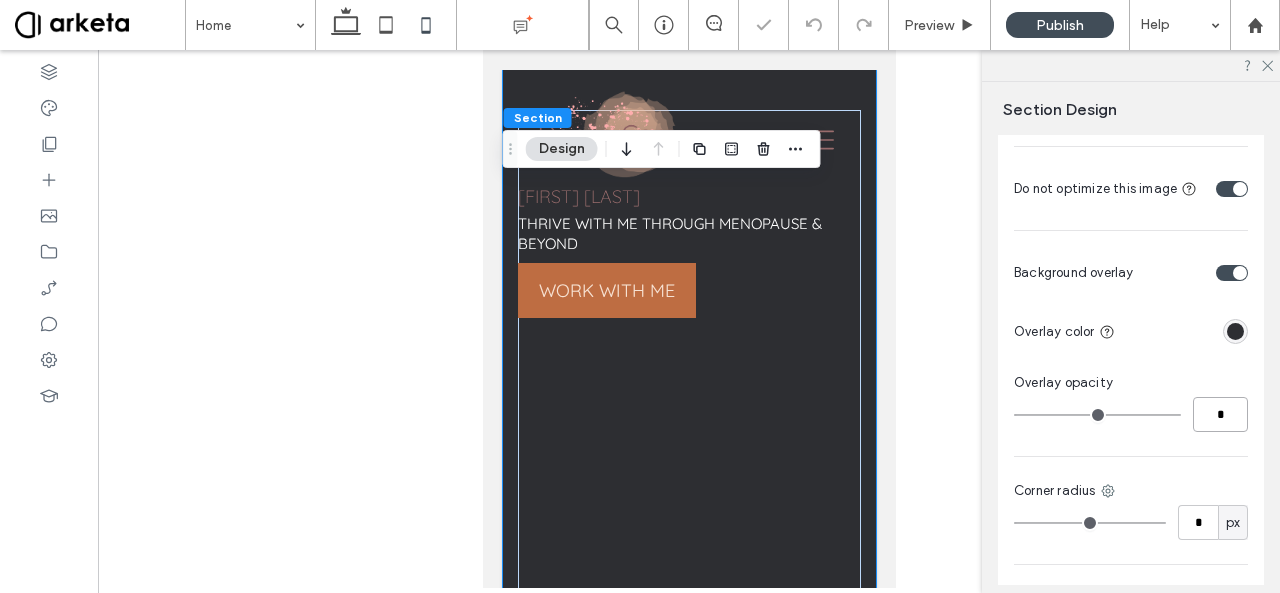 click on "*" at bounding box center [1220, 414] 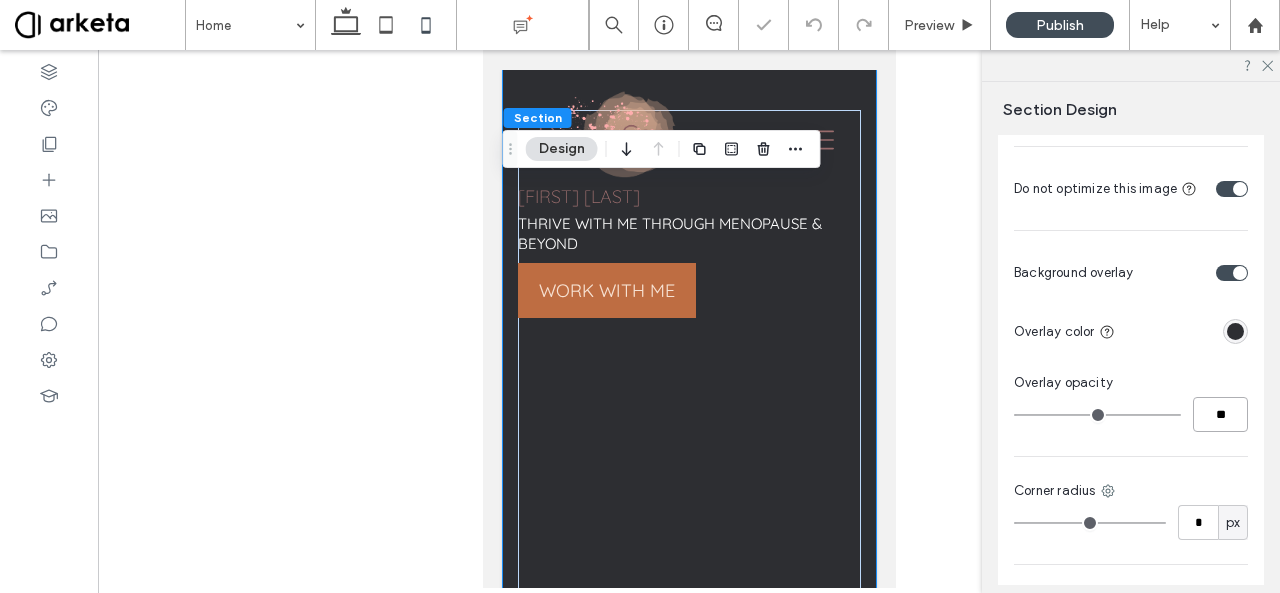 type on "****" 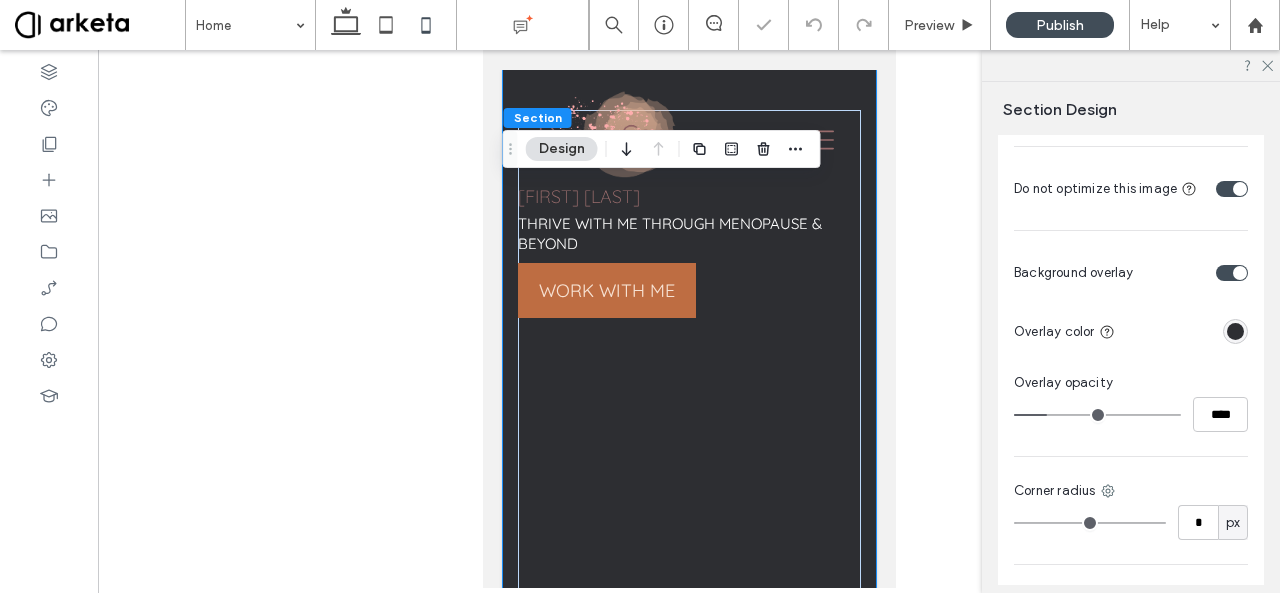 click on "****" at bounding box center (1131, 414) 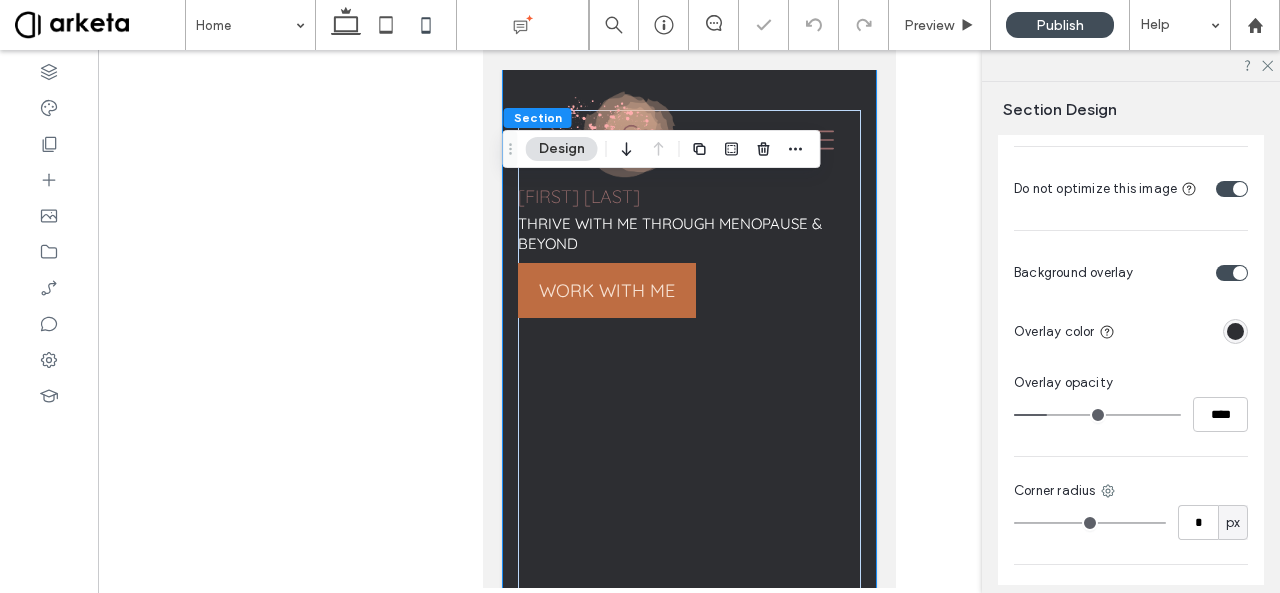 type on "***" 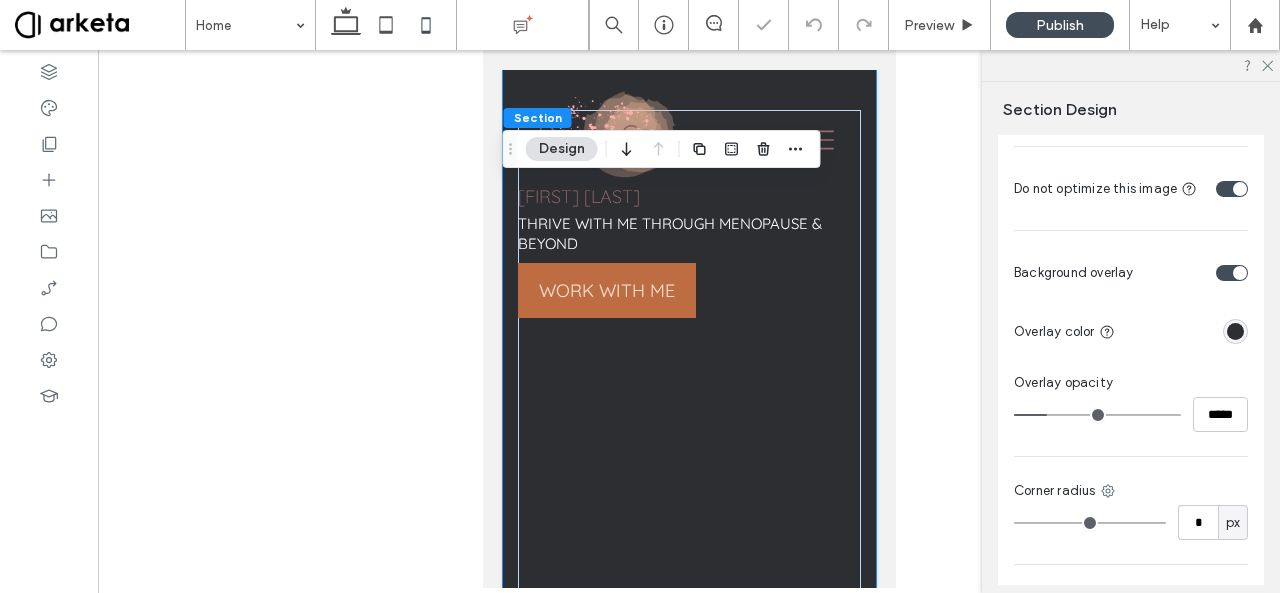 drag, startPoint x: 1050, startPoint y: 389, endPoint x: 1238, endPoint y: 409, distance: 189.06084 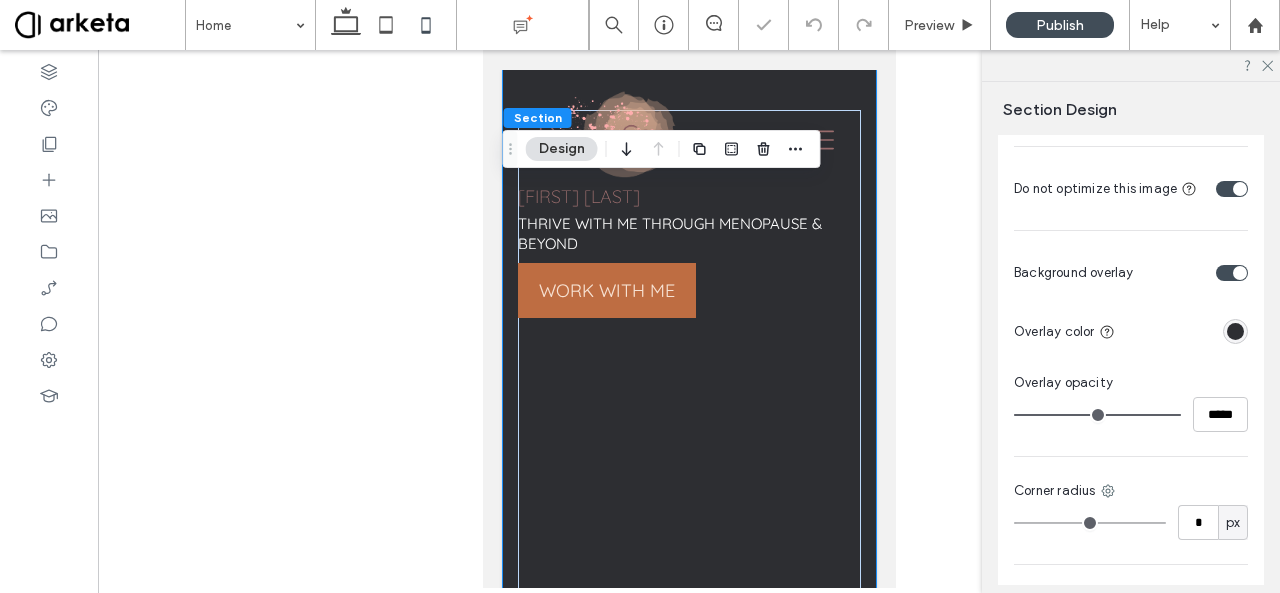 type on "**" 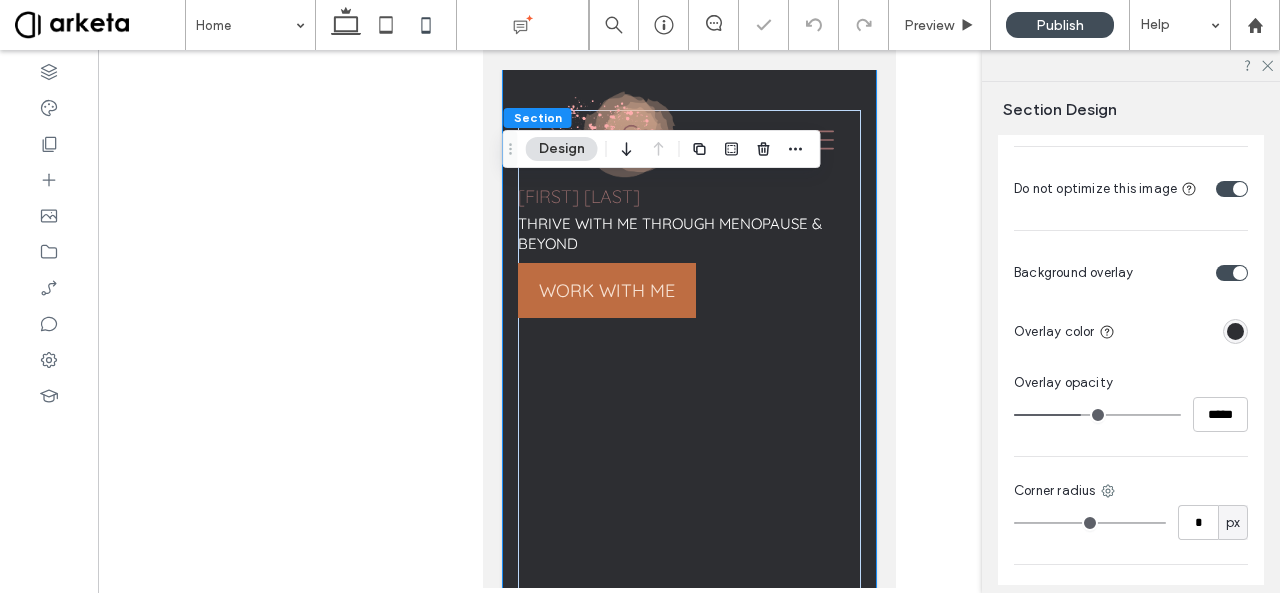 type on "****" 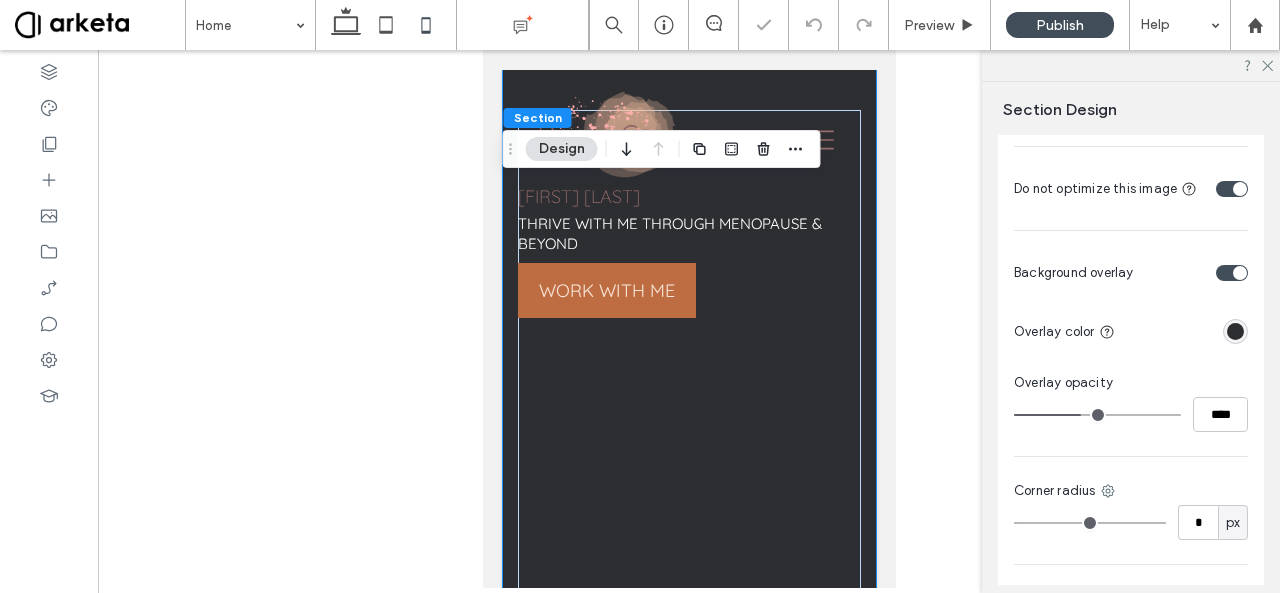 type on "**" 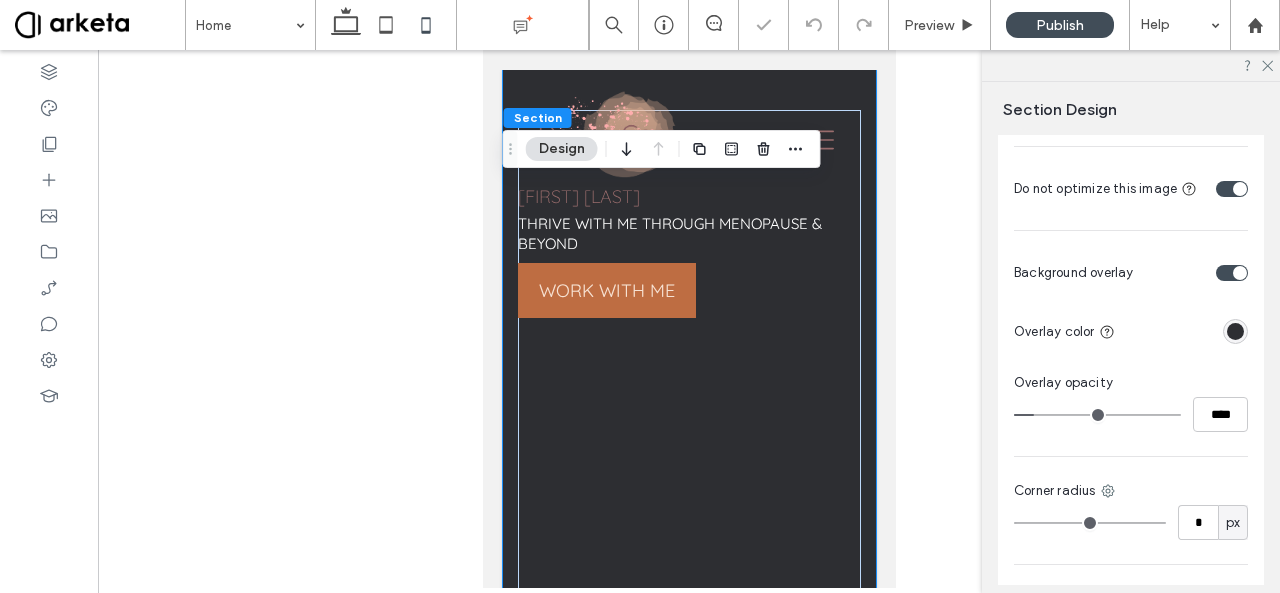 type on "*" 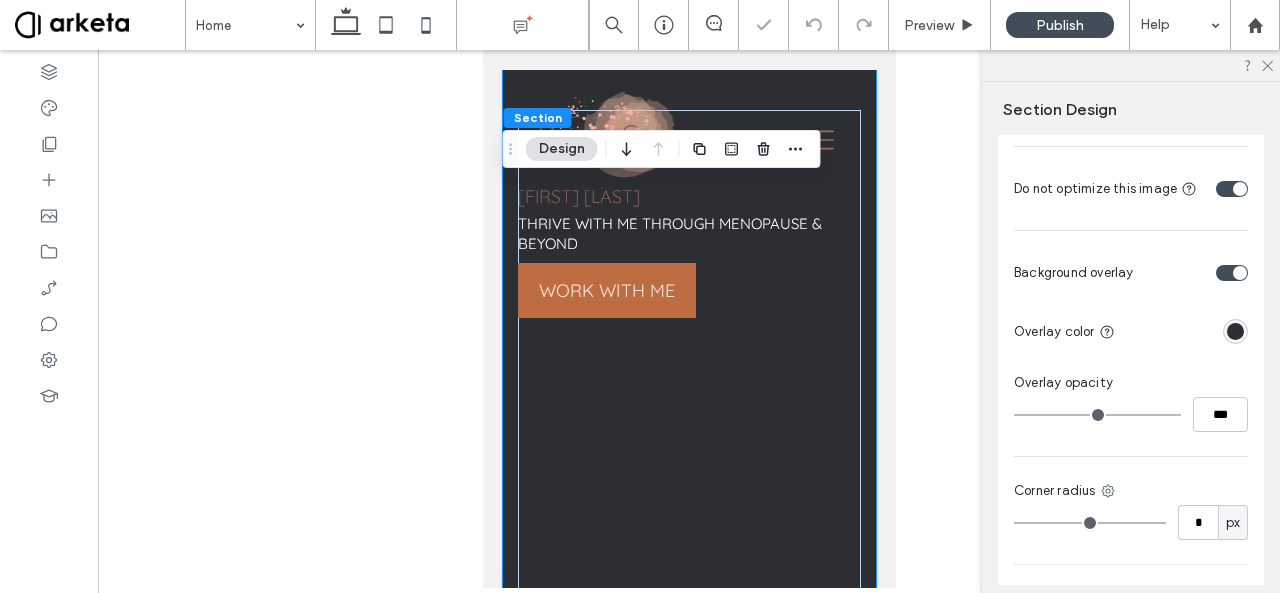 drag, startPoint x: 1078, startPoint y: 395, endPoint x: 954, endPoint y: 387, distance: 124.2578 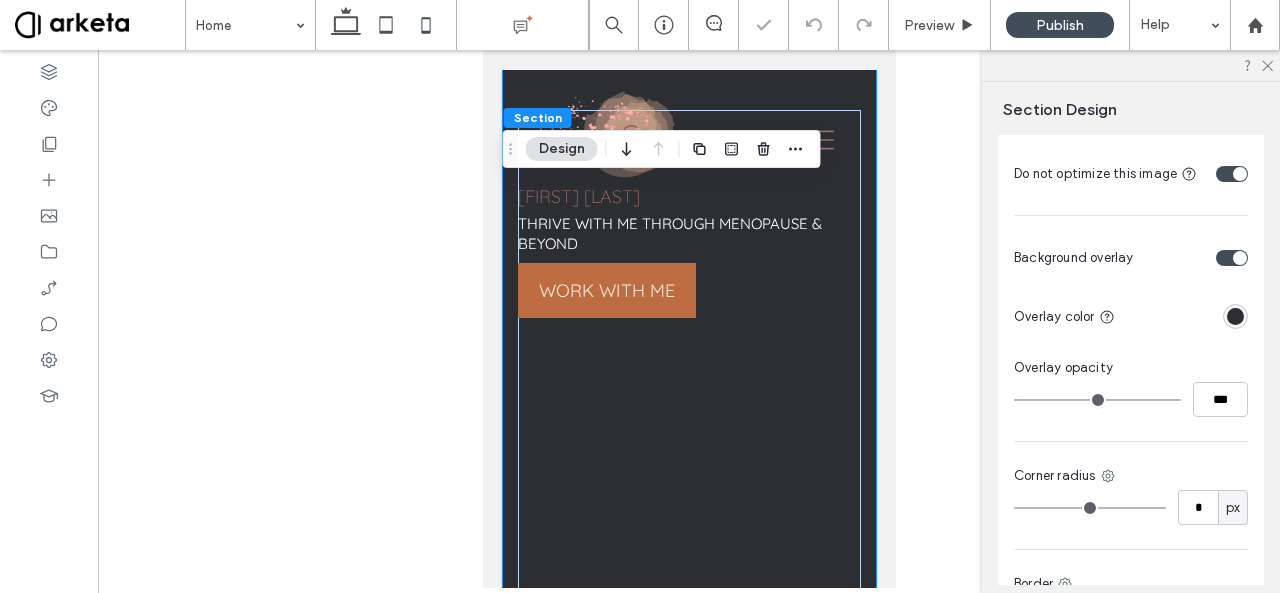 scroll, scrollTop: 984, scrollLeft: 0, axis: vertical 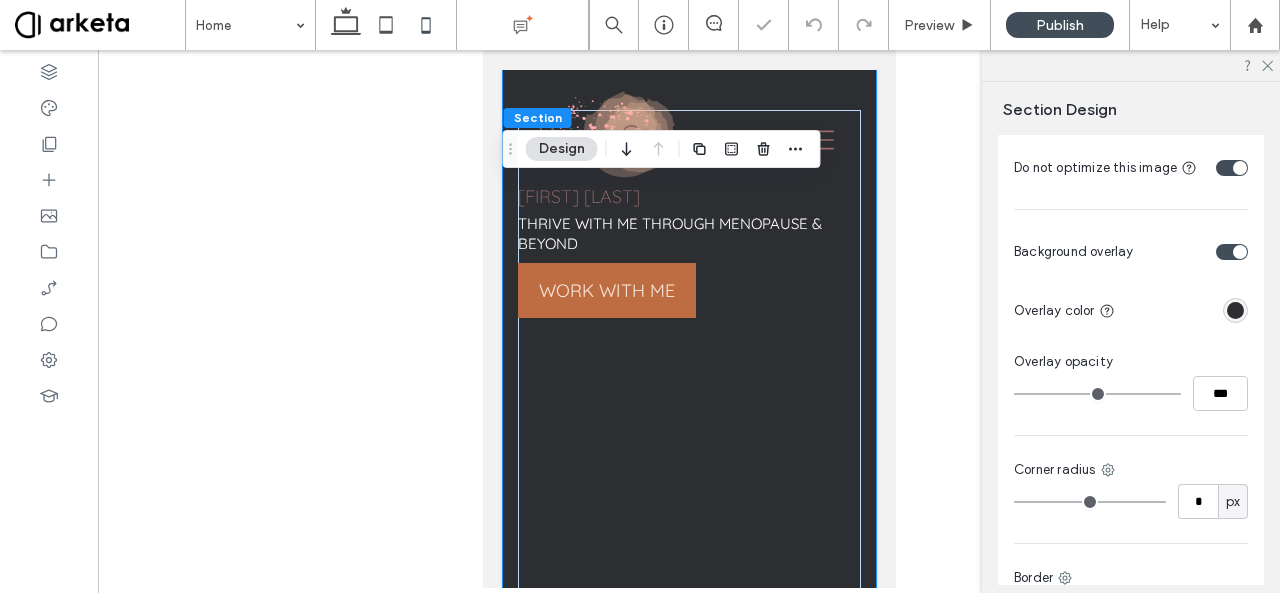 click at bounding box center (1232, 252) 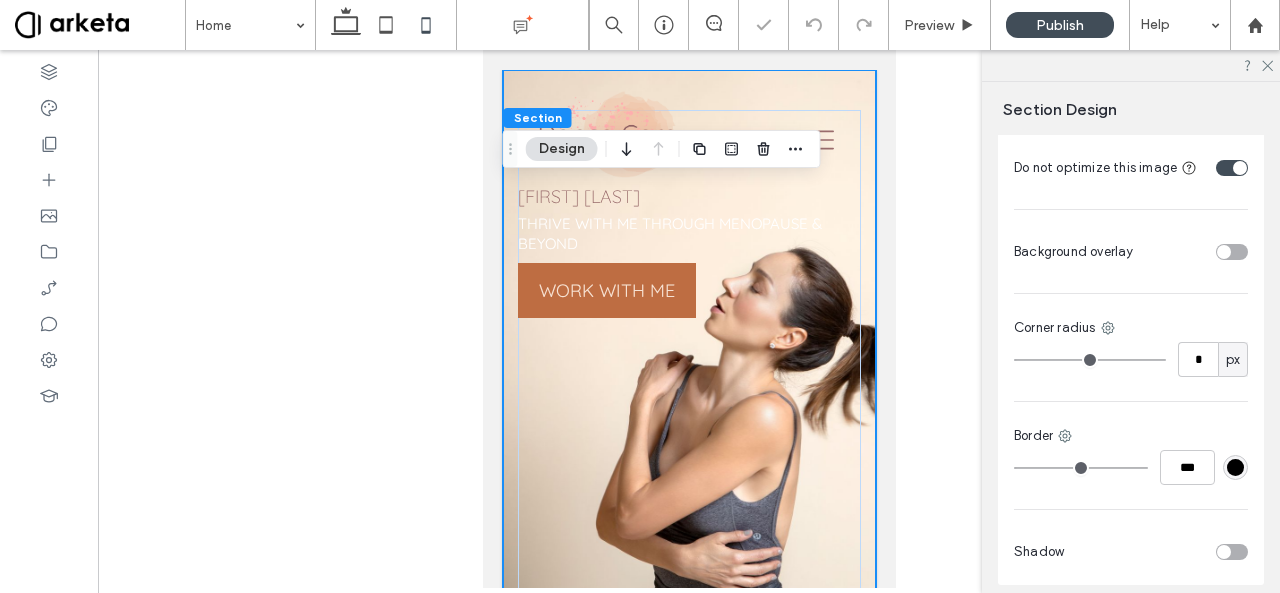 click at bounding box center (1232, 252) 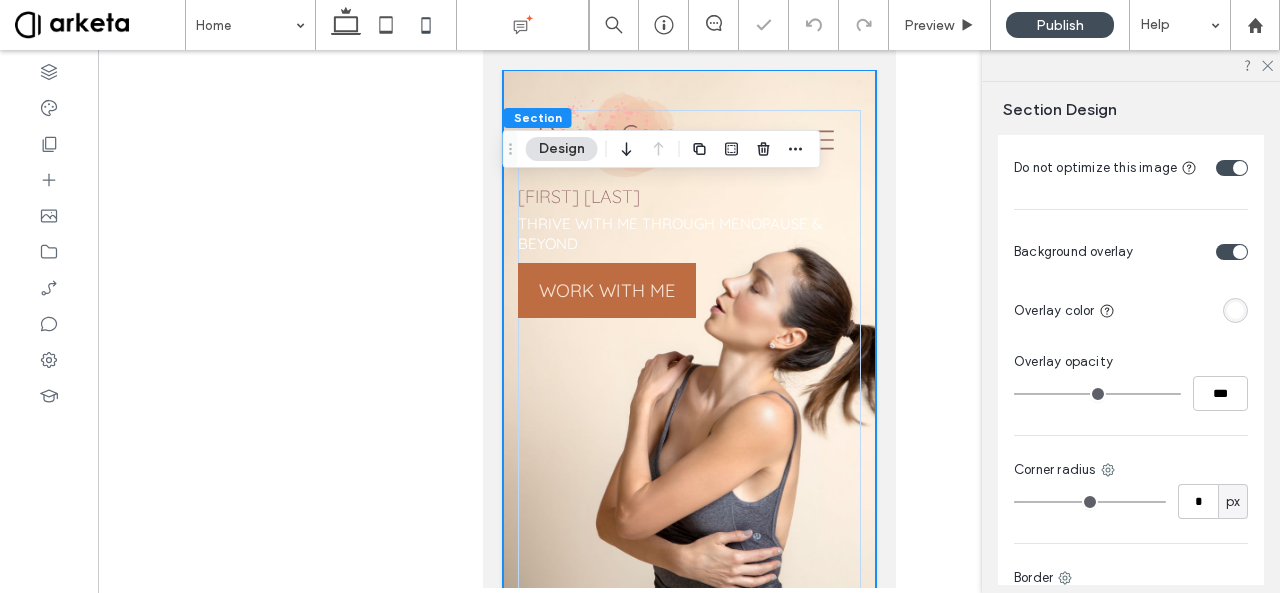 type on "**" 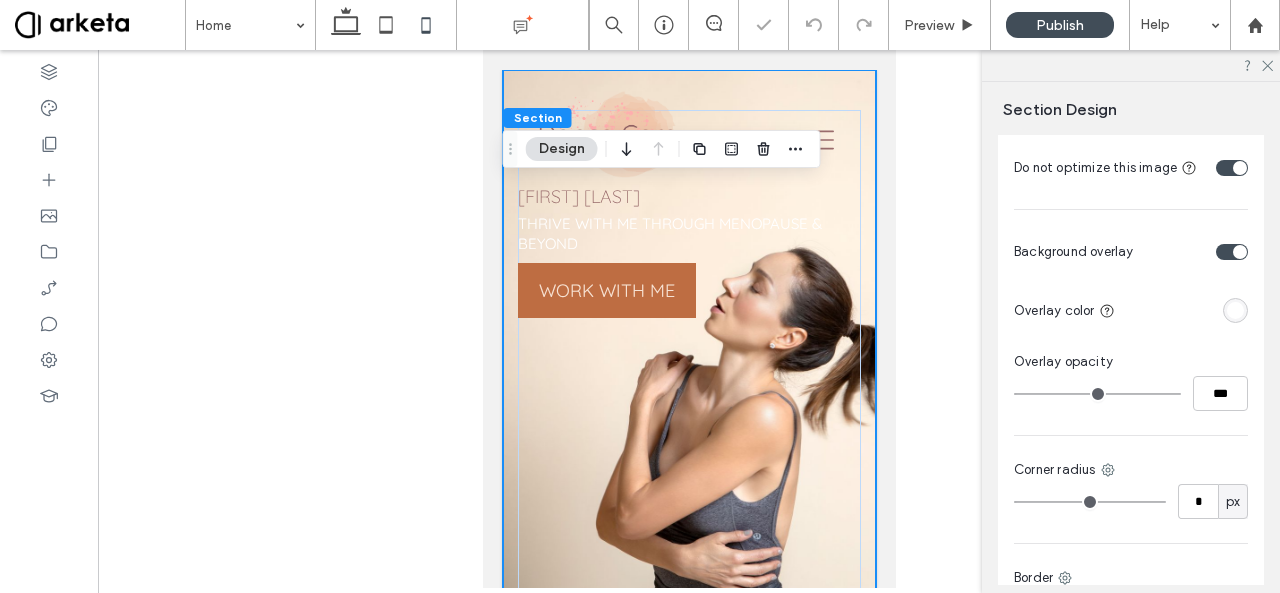 type on "**" 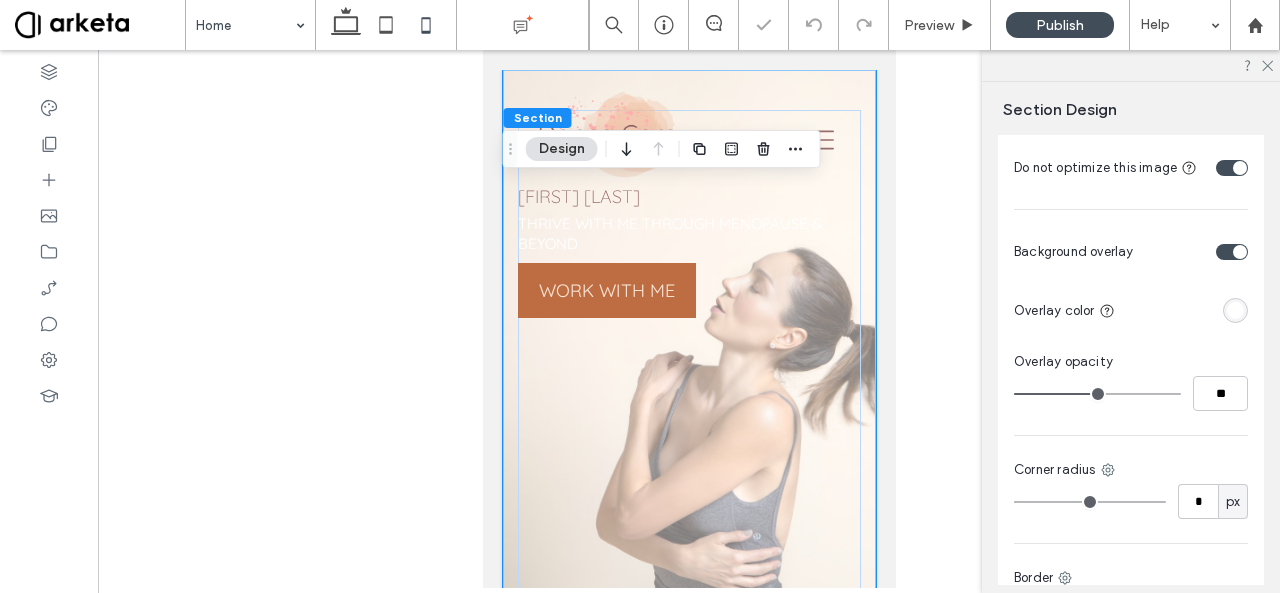 click at bounding box center (1235, 310) 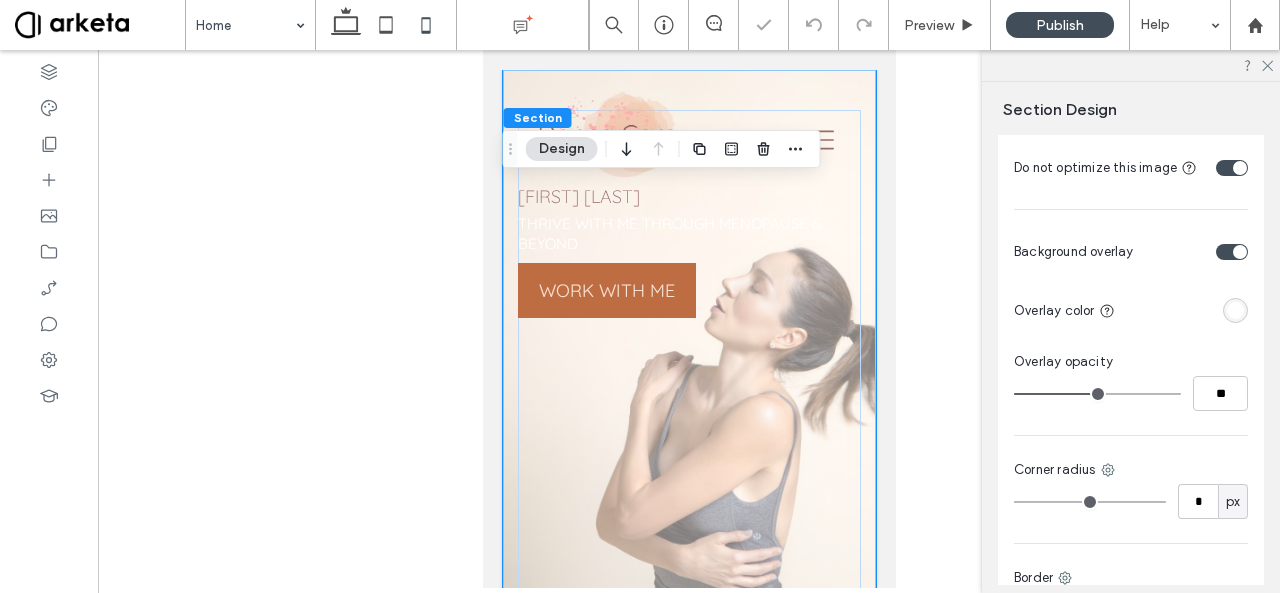 click at bounding box center [1235, 310] 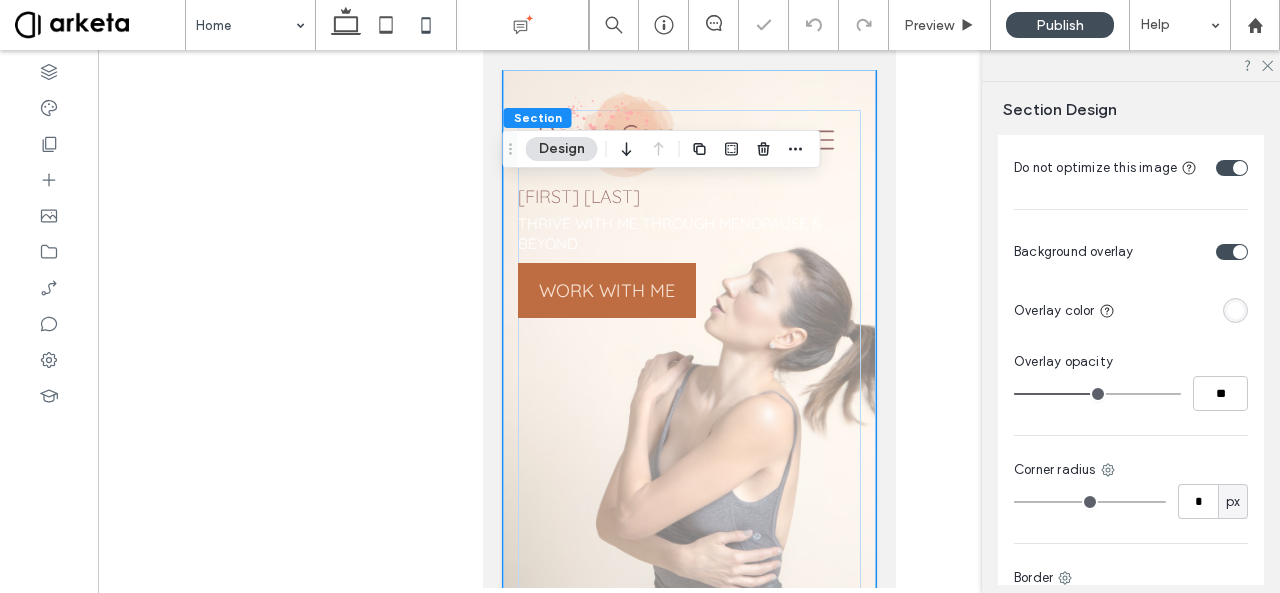 click at bounding box center [1235, 310] 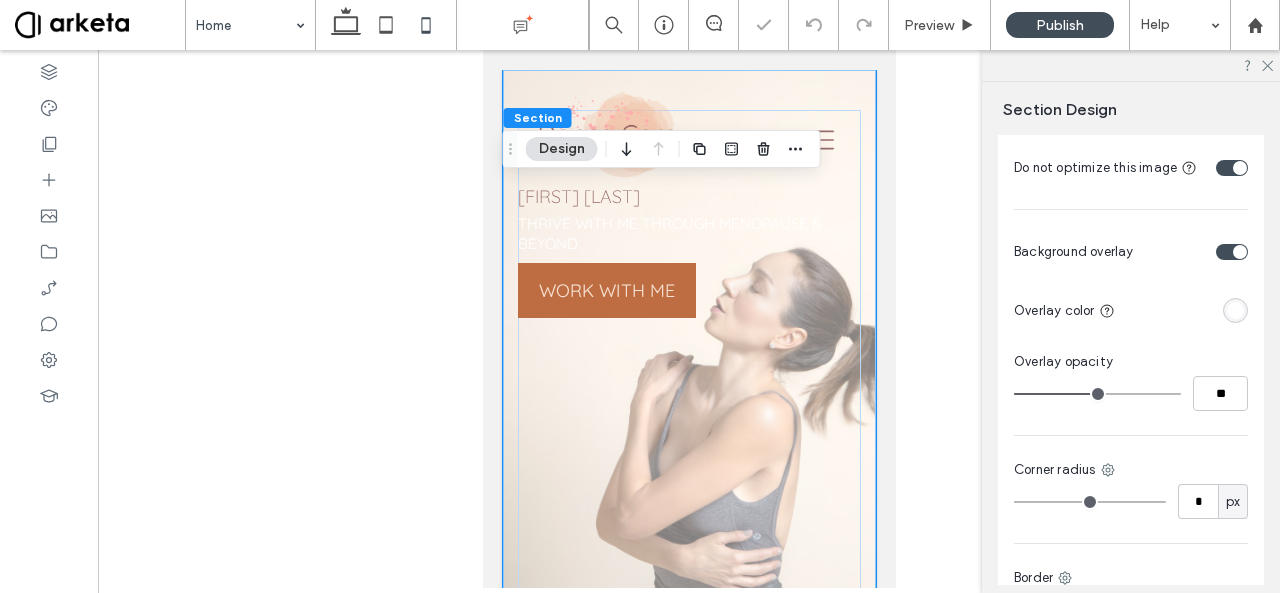 click at bounding box center (1235, 310) 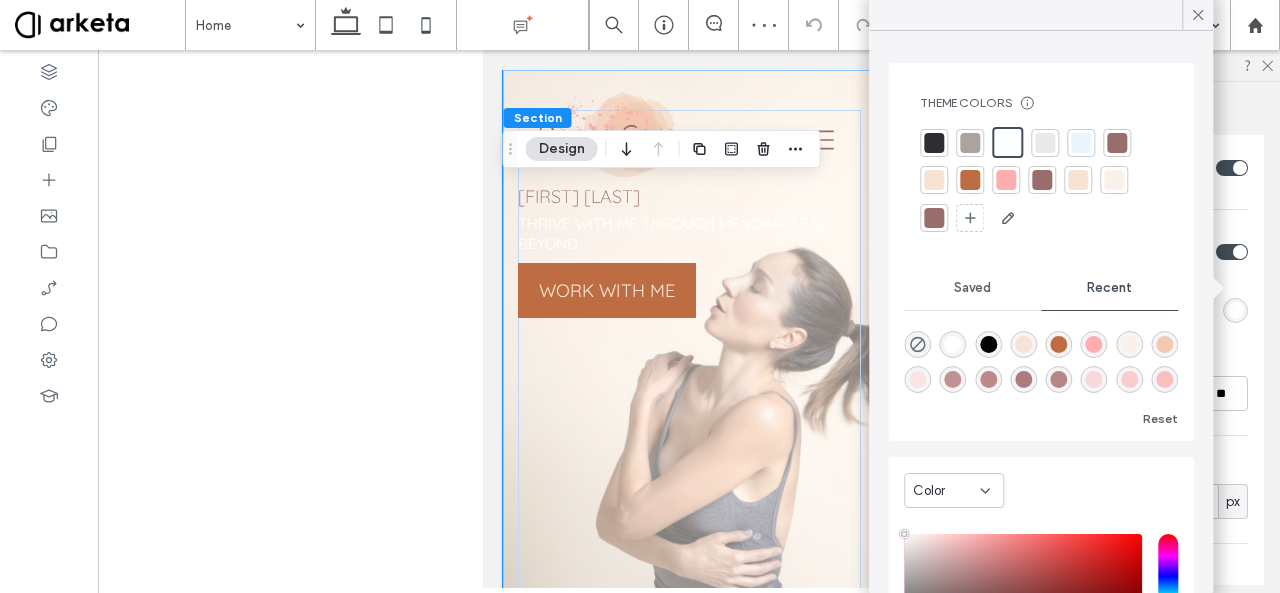 click at bounding box center (988, 344) 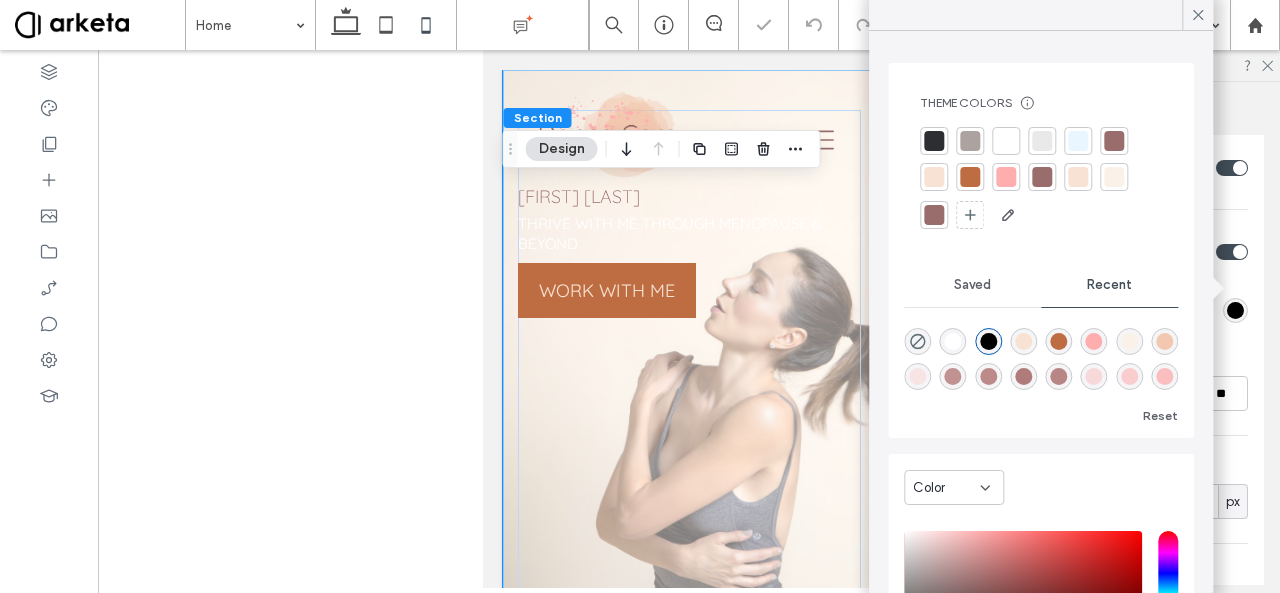 type on "*******" 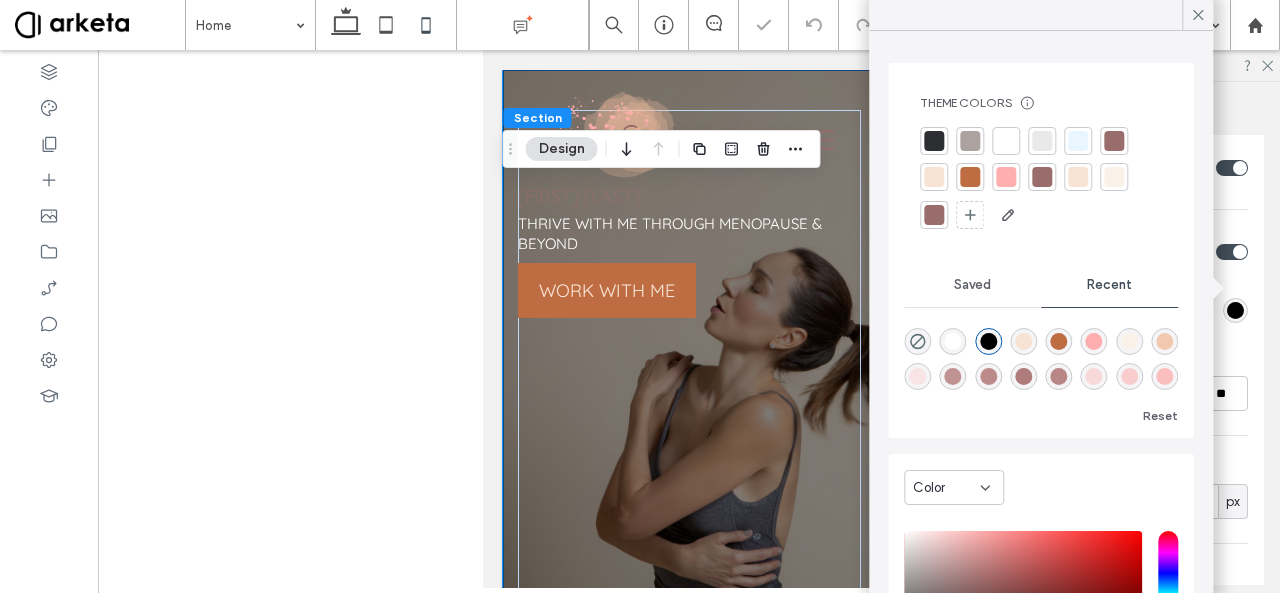 click on "Color Image Video Name: danceCoreHero.jpg Size: 1920x1280 Replace Edit Delete Create background slider Cover Full image Tile No repeat Image position type Default Static Parallax Position Do not optimize this image Background overlay Overlay color Overlay opacity ** Corner radius * px Border *** Shadow" at bounding box center [1131, 86] 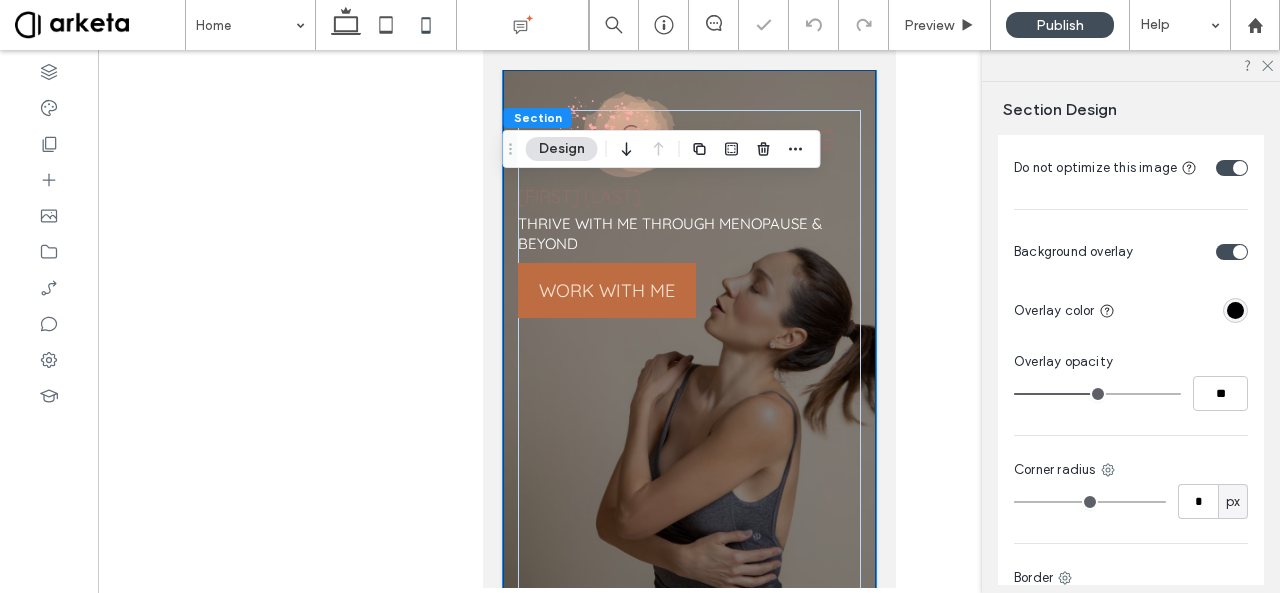 scroll, scrollTop: 1182, scrollLeft: 0, axis: vertical 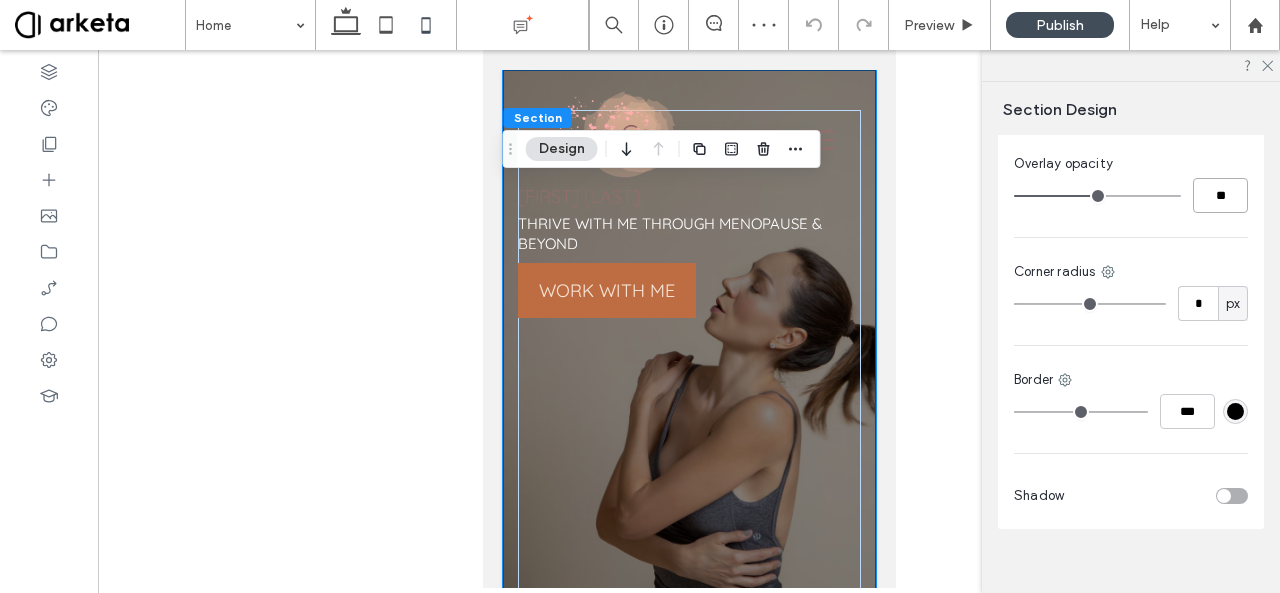 click on "**" at bounding box center (1220, 195) 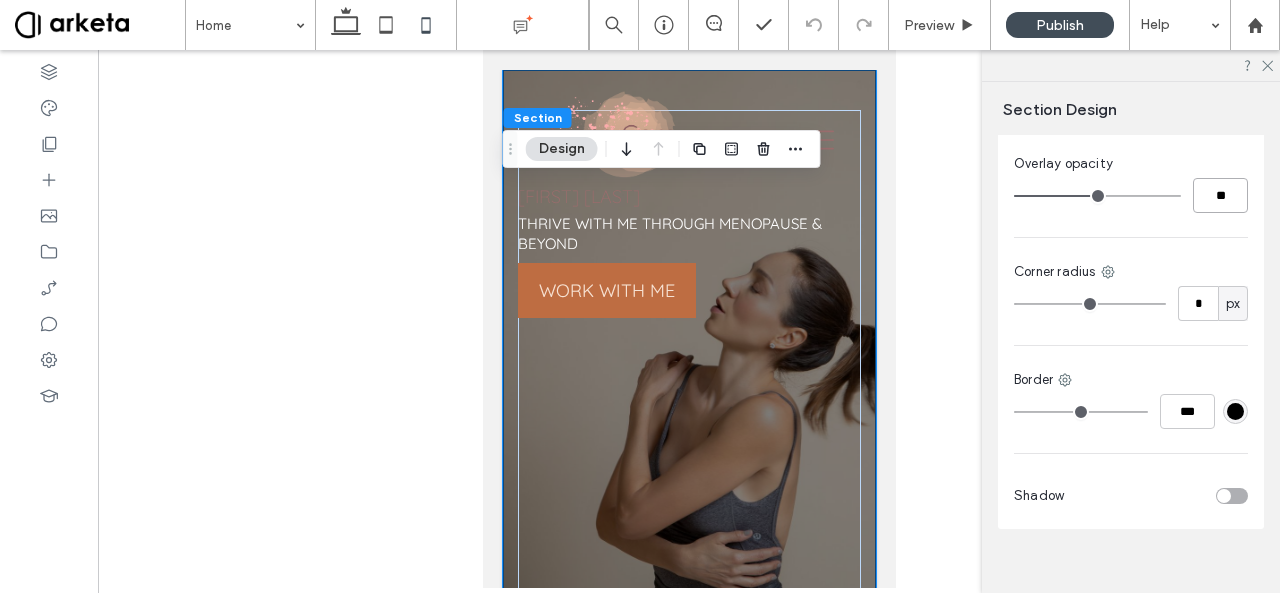 type on "****" 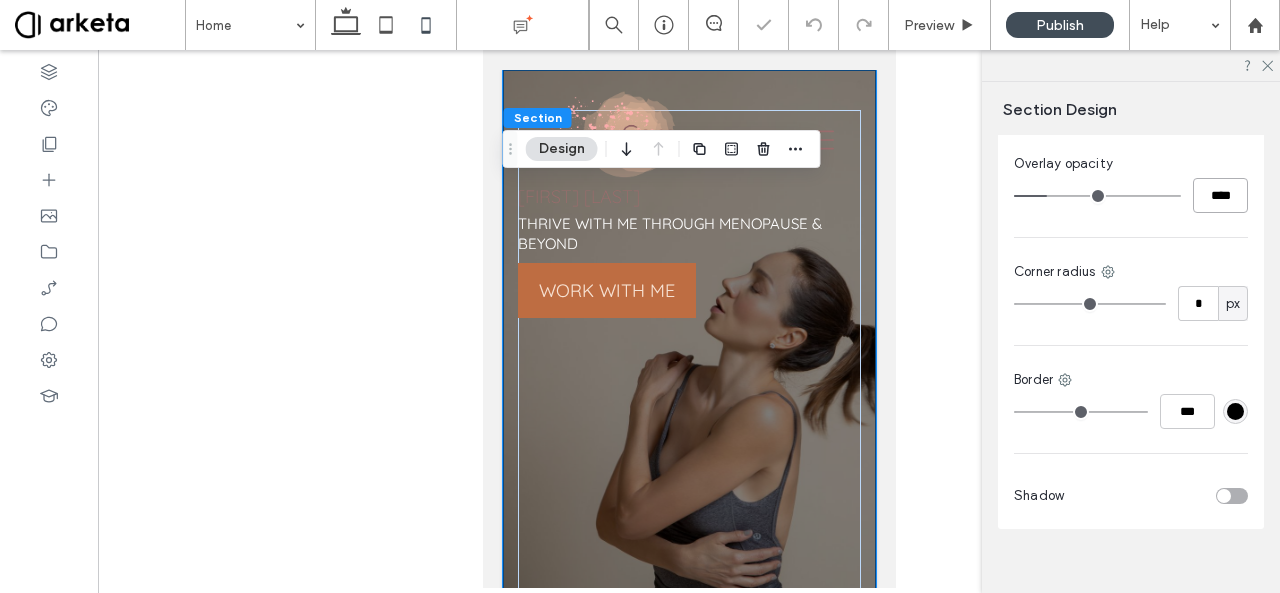 type on "*" 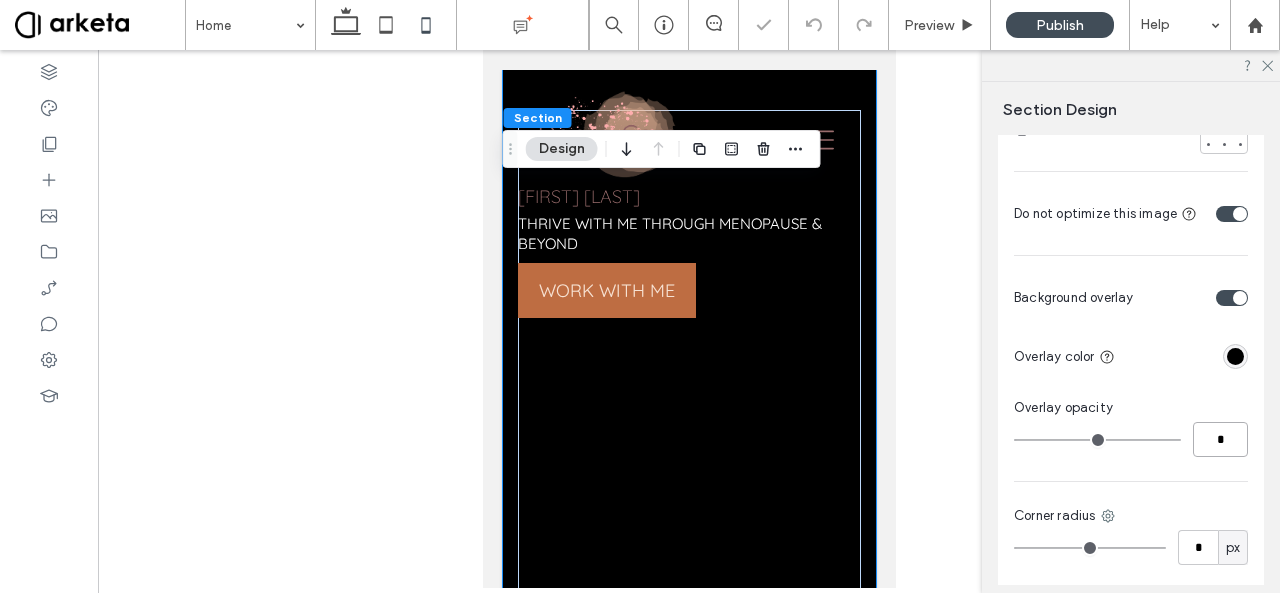 scroll, scrollTop: 918, scrollLeft: 0, axis: vertical 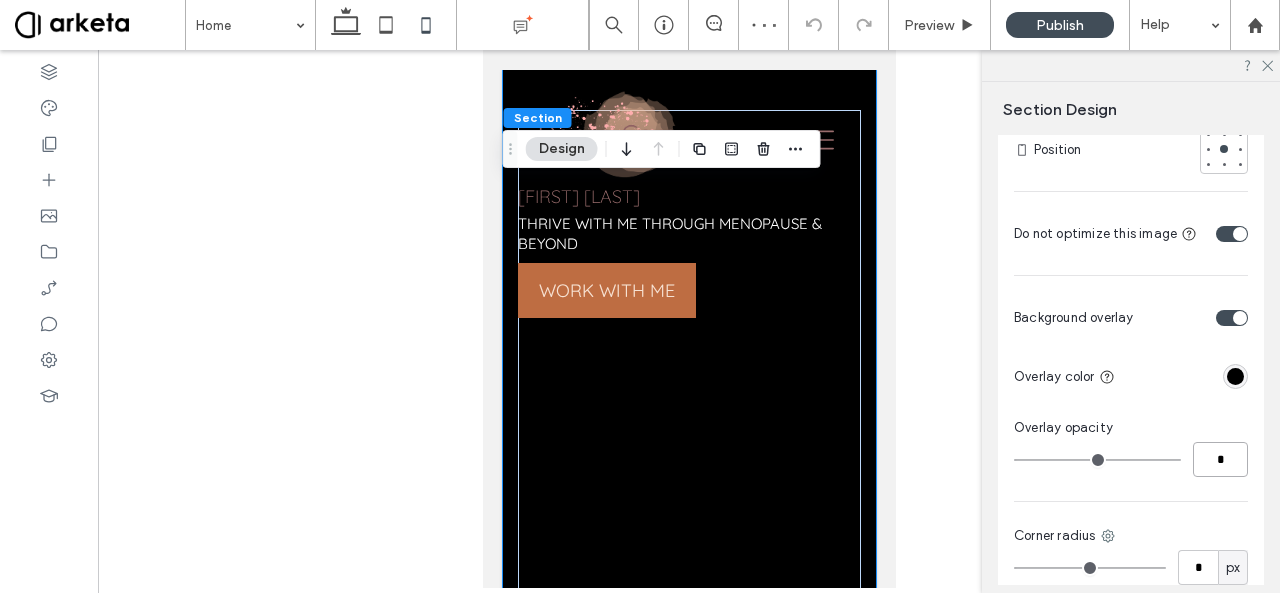 click on "*" at bounding box center [1220, 459] 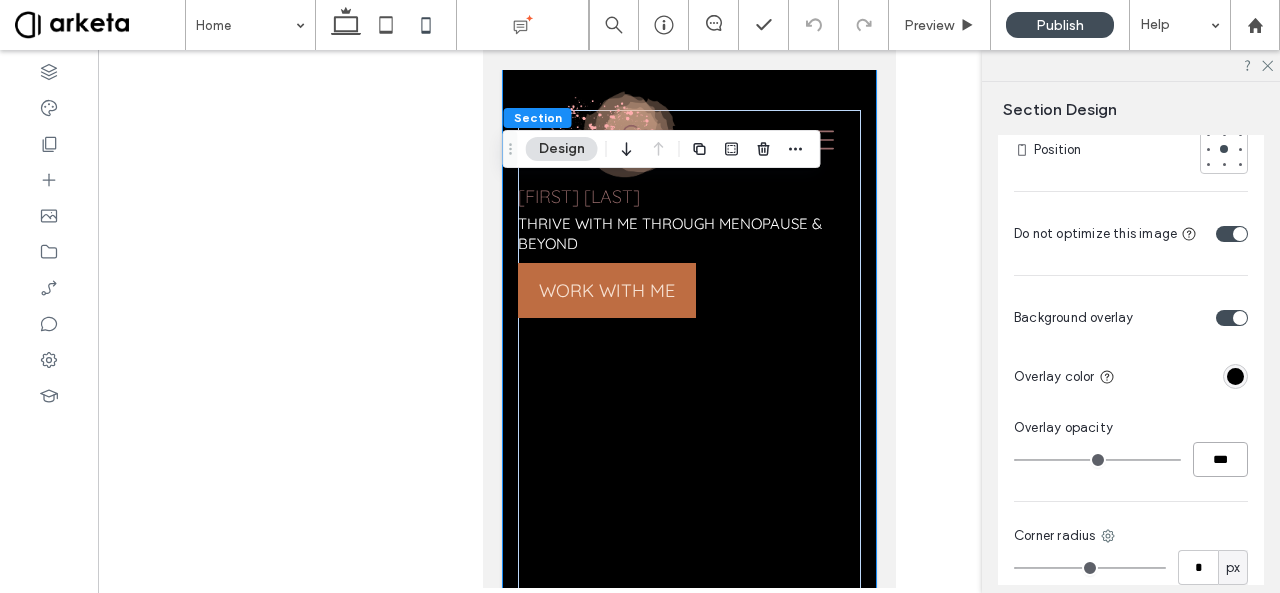 type on "****" 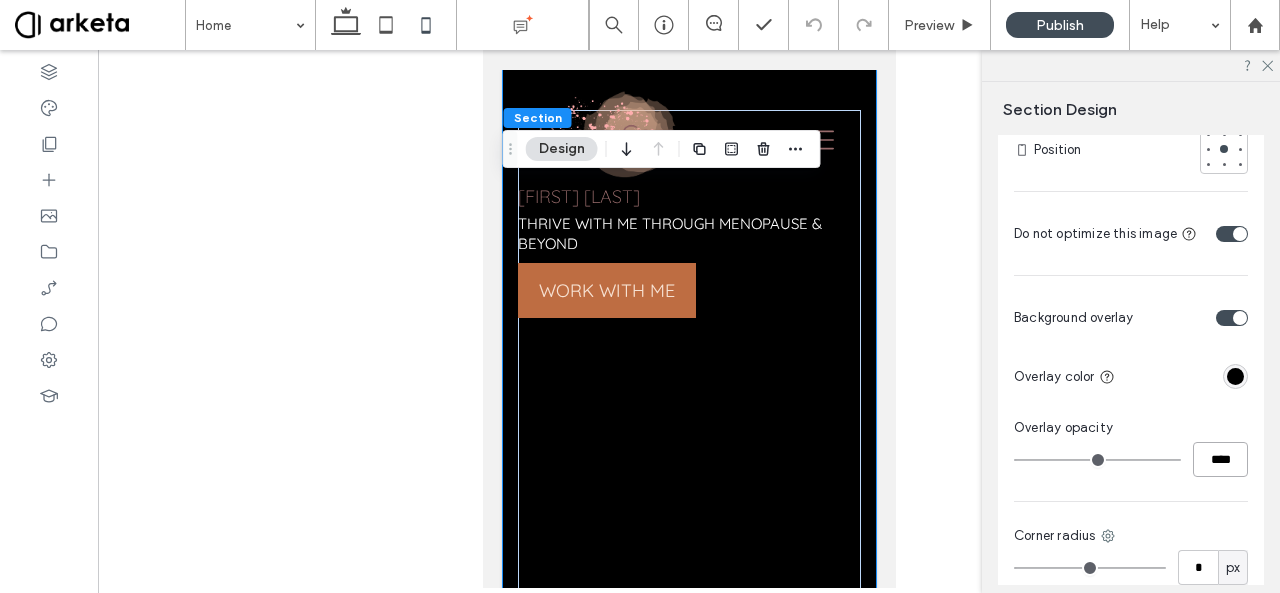 type on "**" 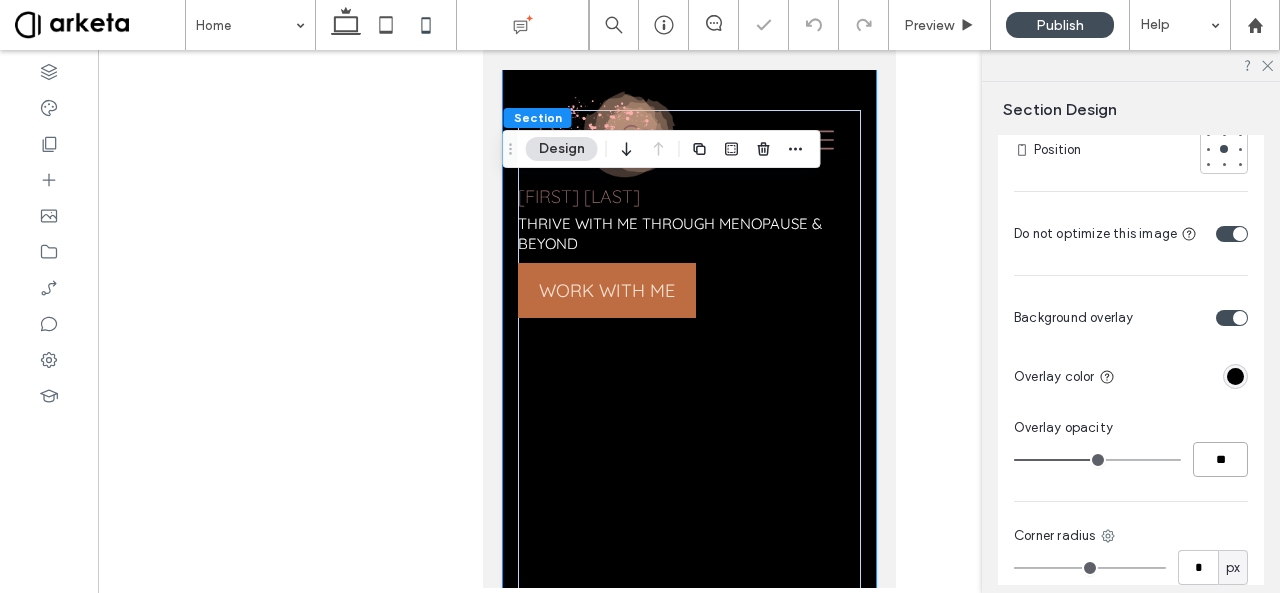 type on "**" 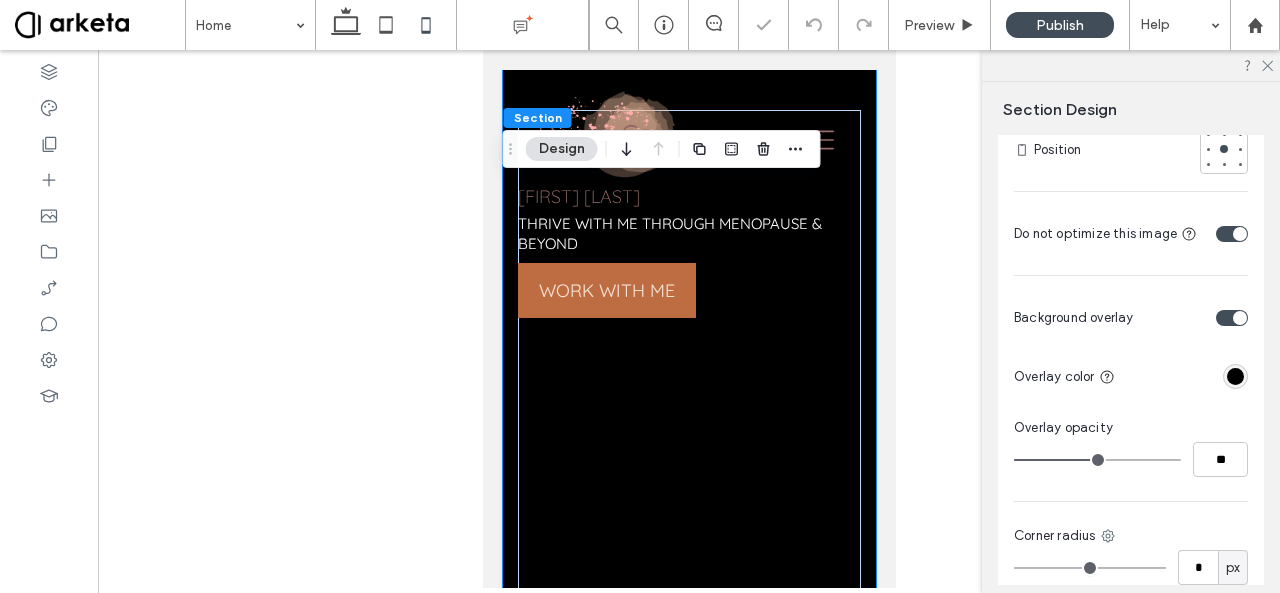 type on "**" 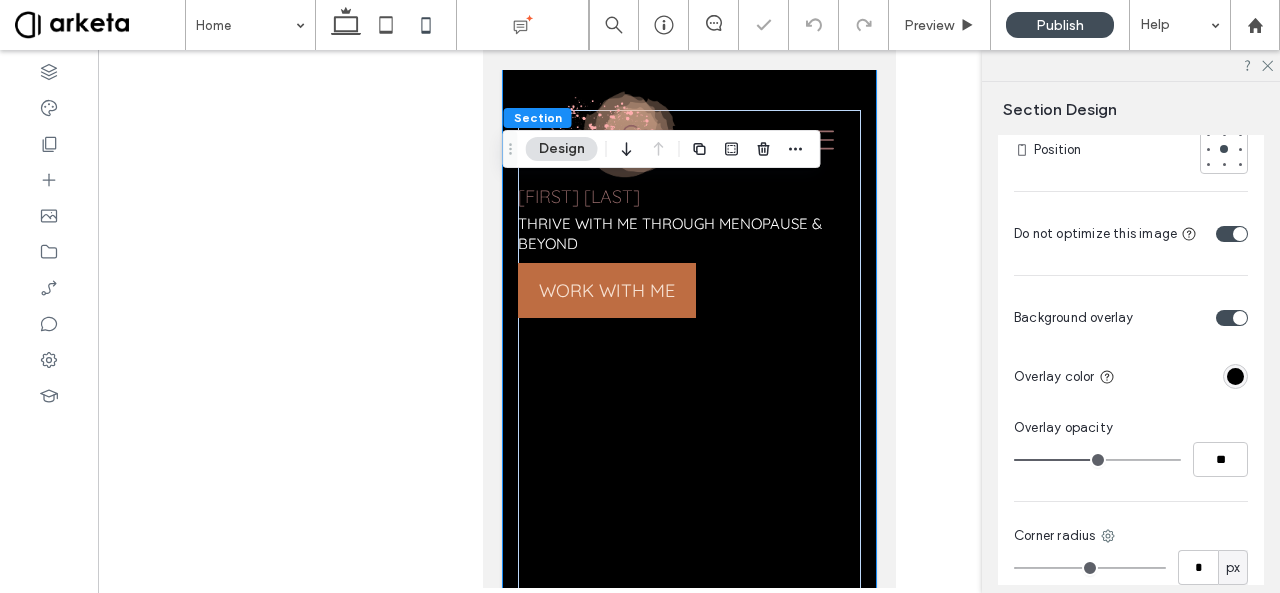 type on "****" 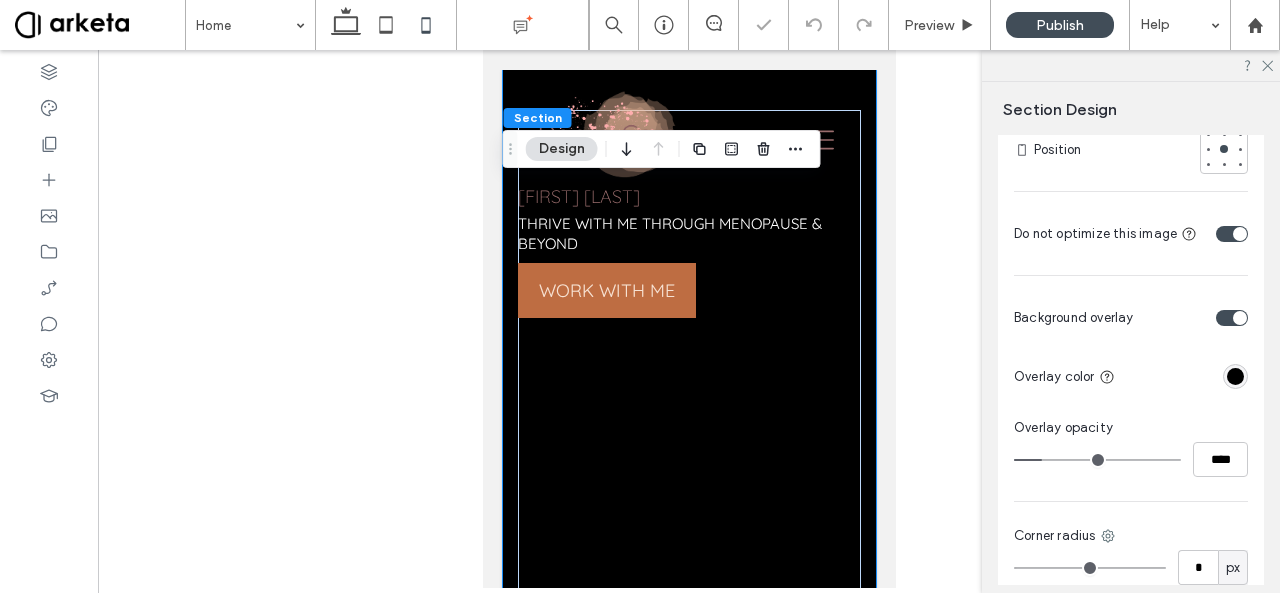 type on "*" 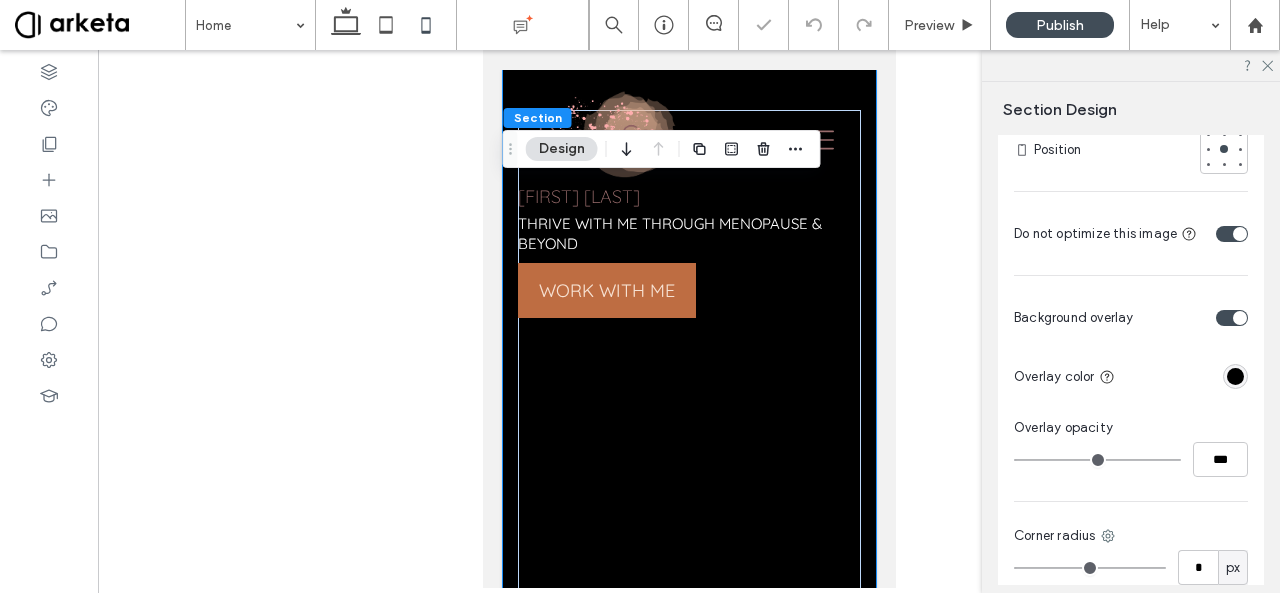 drag, startPoint x: 1078, startPoint y: 437, endPoint x: 942, endPoint y: 460, distance: 137.93114 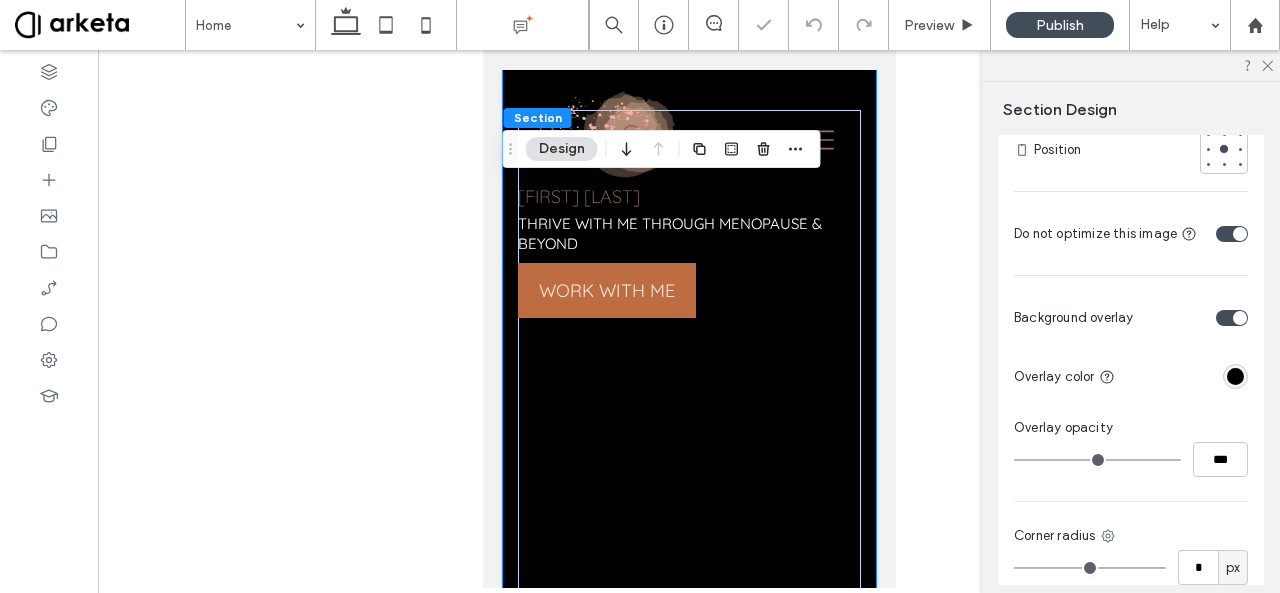 click at bounding box center (1097, 460) 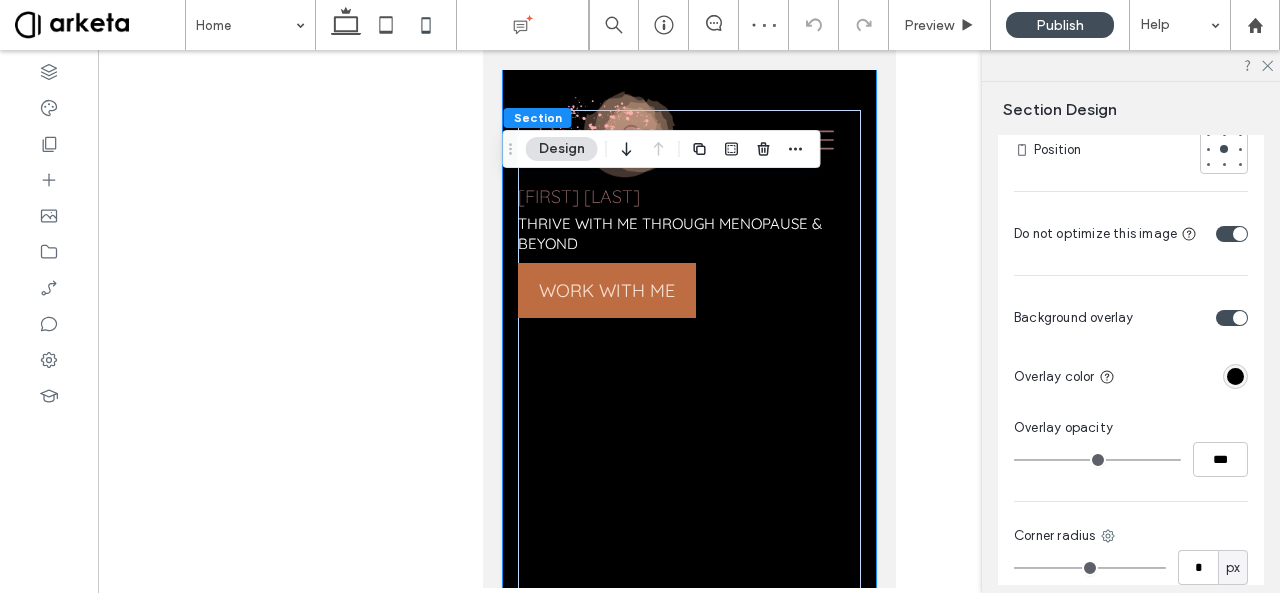 drag, startPoint x: 1132, startPoint y: 449, endPoint x: 1160, endPoint y: 439, distance: 29.732138 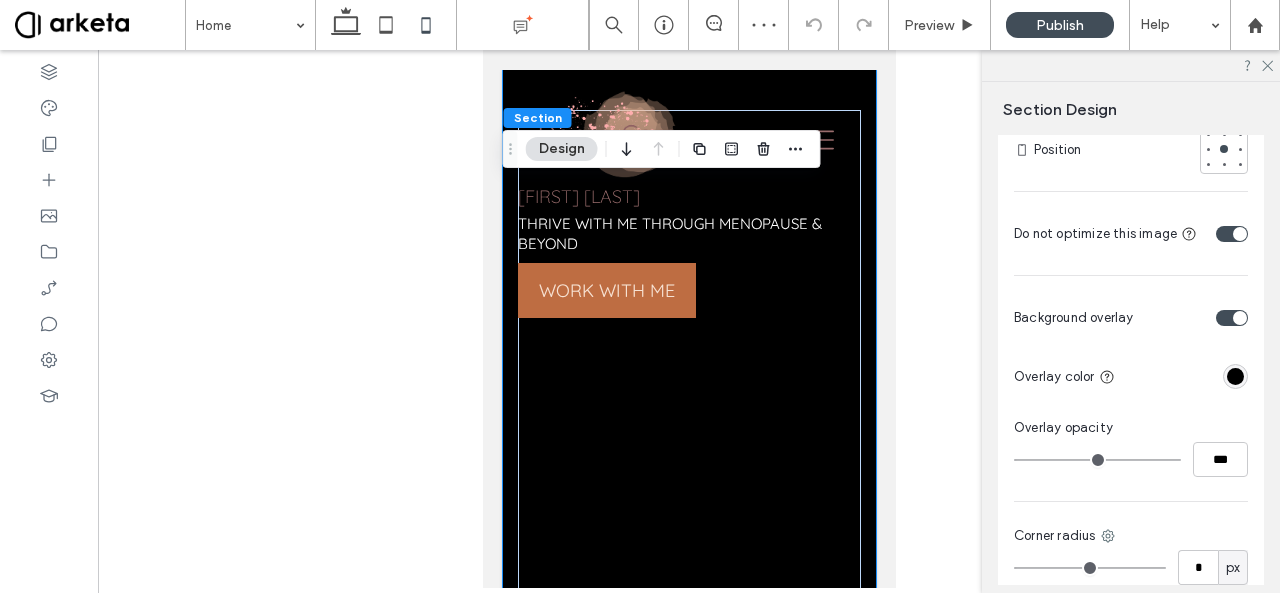 click on "***" at bounding box center [1131, 459] 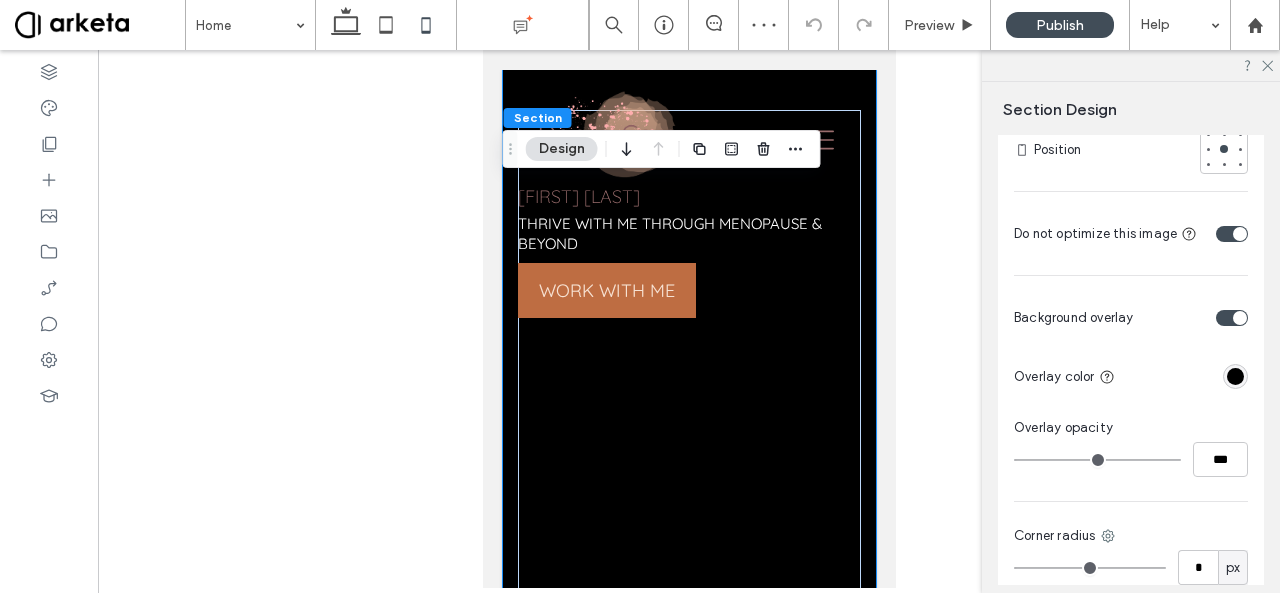 type on "**" 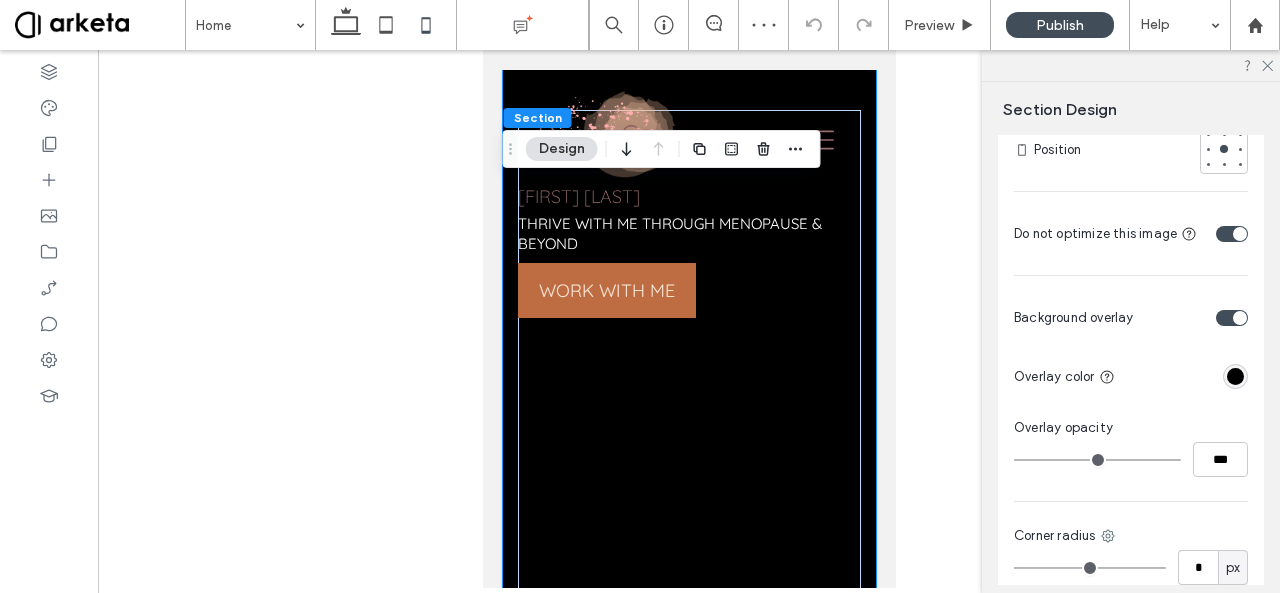 type on "****" 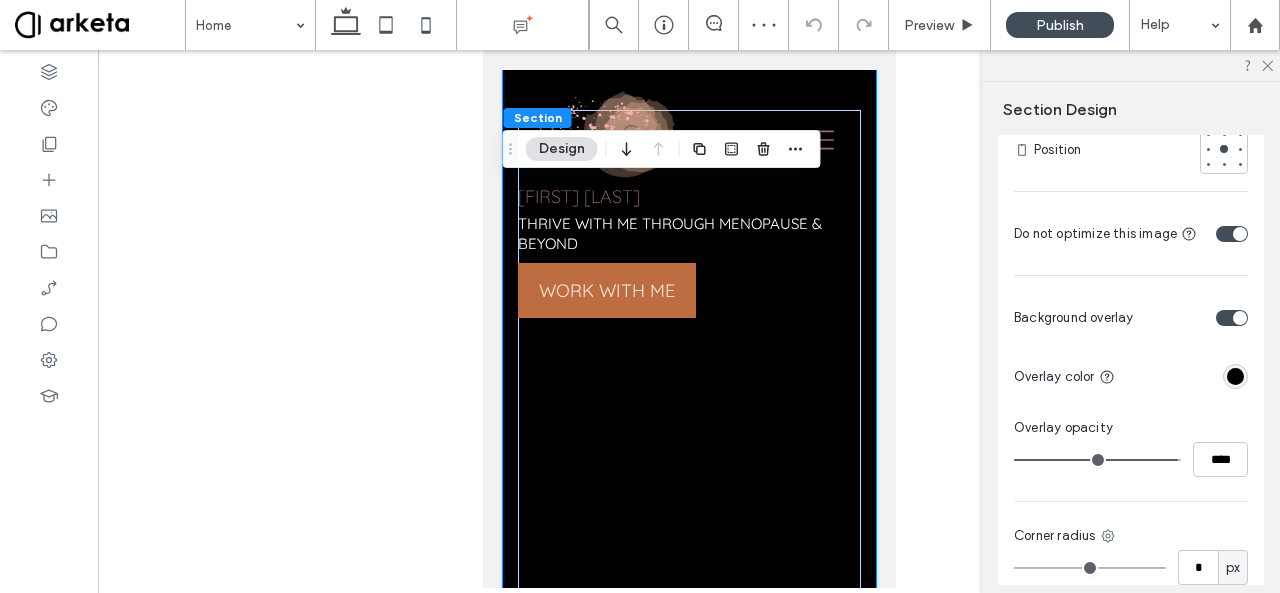 type on "***" 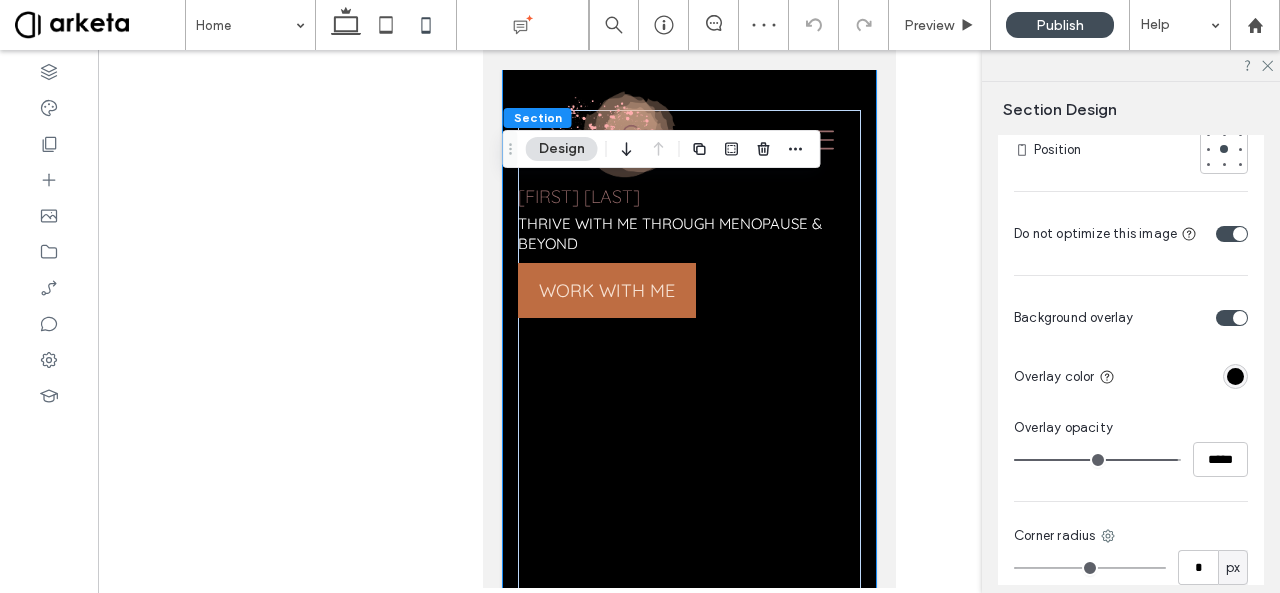 drag, startPoint x: 1160, startPoint y: 439, endPoint x: 1182, endPoint y: 439, distance: 22 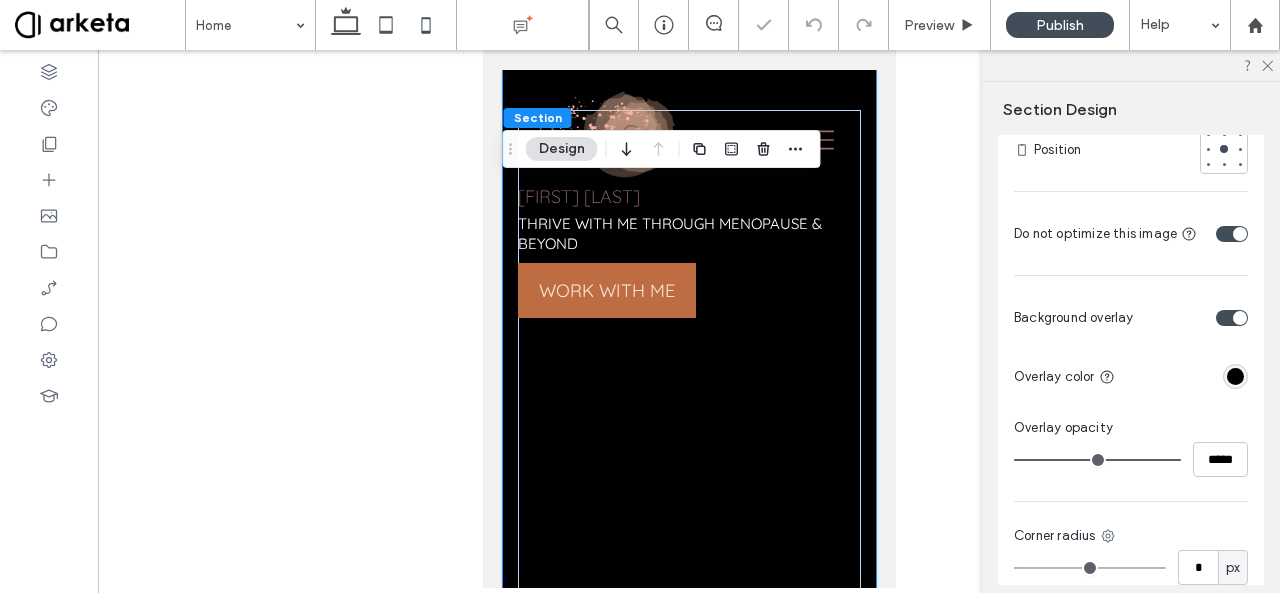 click at bounding box center (1240, 318) 